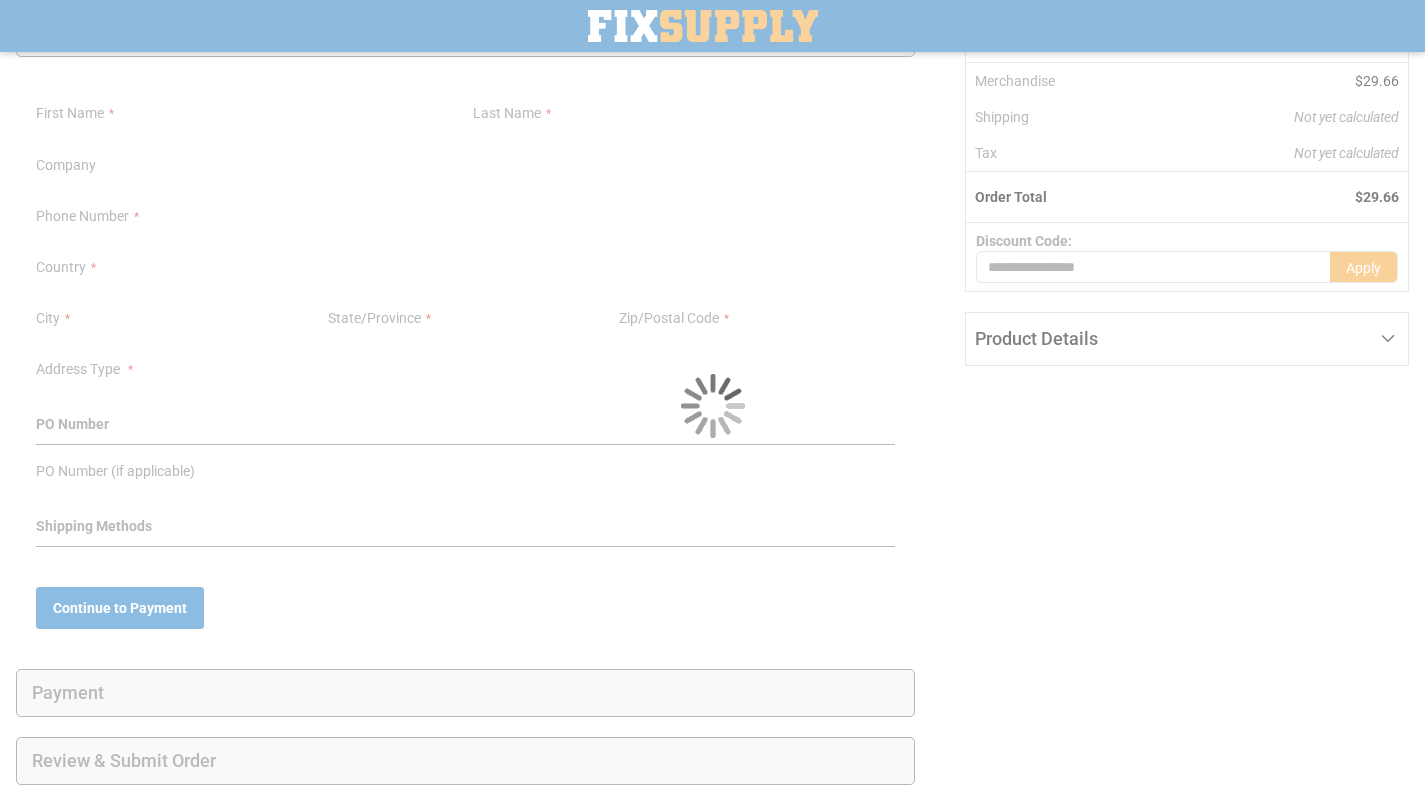 scroll, scrollTop: 253, scrollLeft: 0, axis: vertical 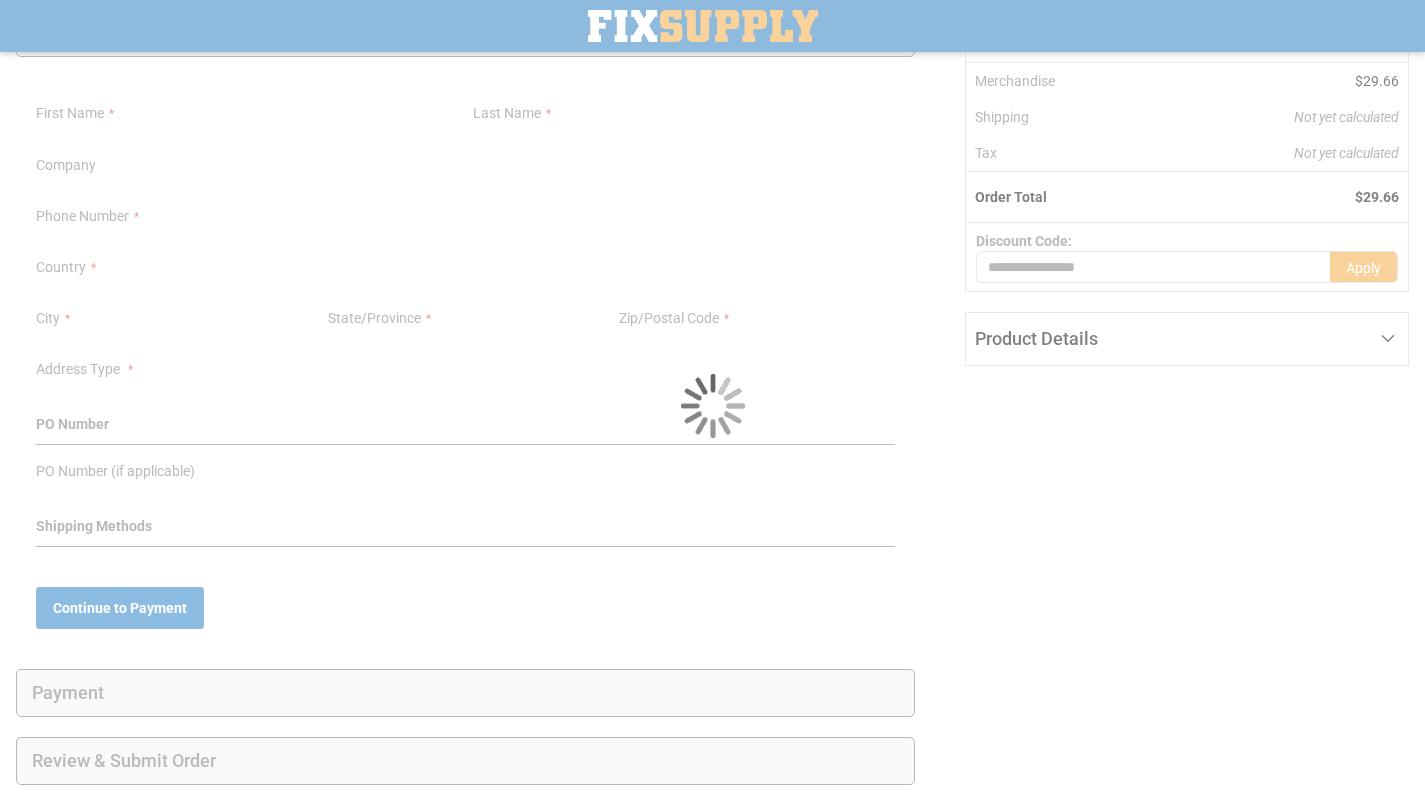 select on "**" 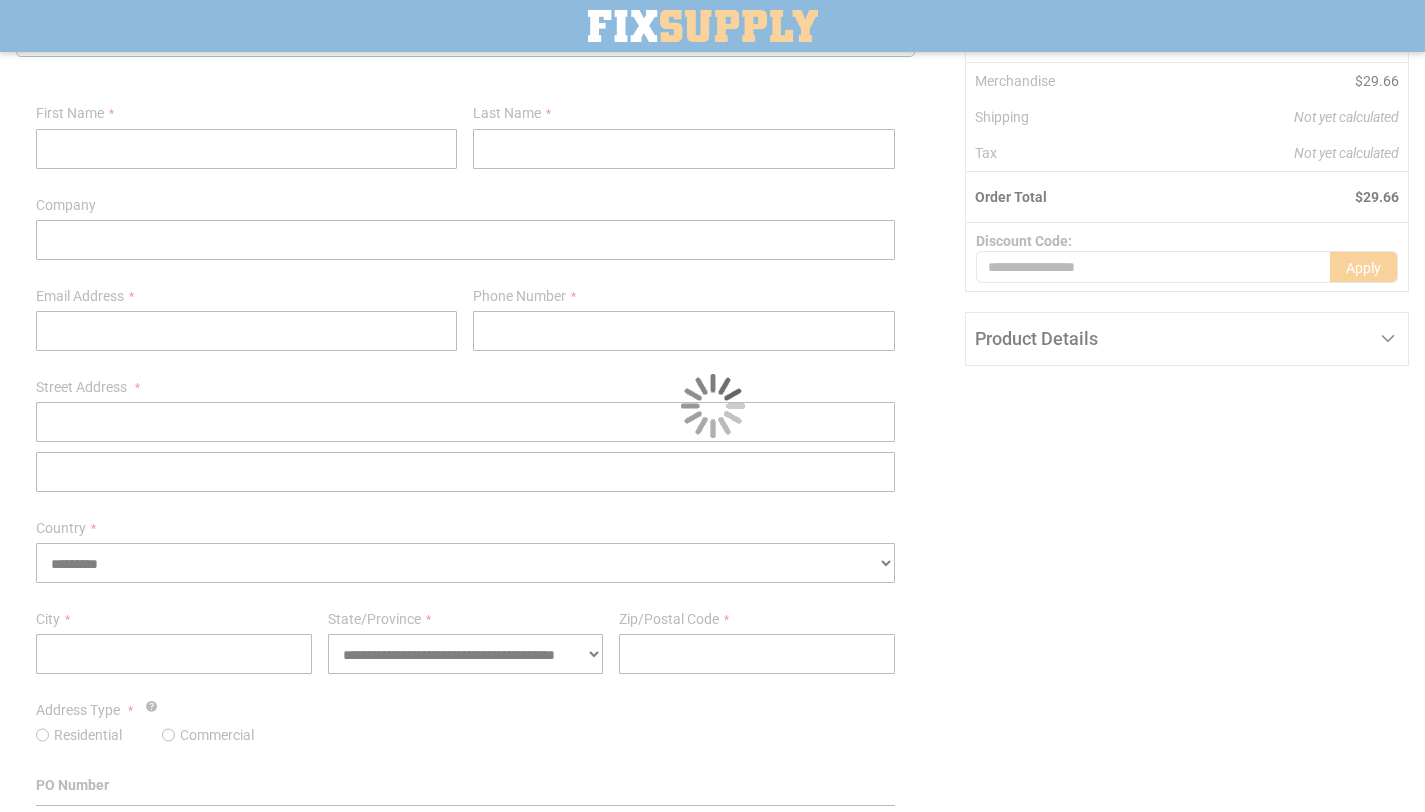 scroll, scrollTop: 0, scrollLeft: 0, axis: both 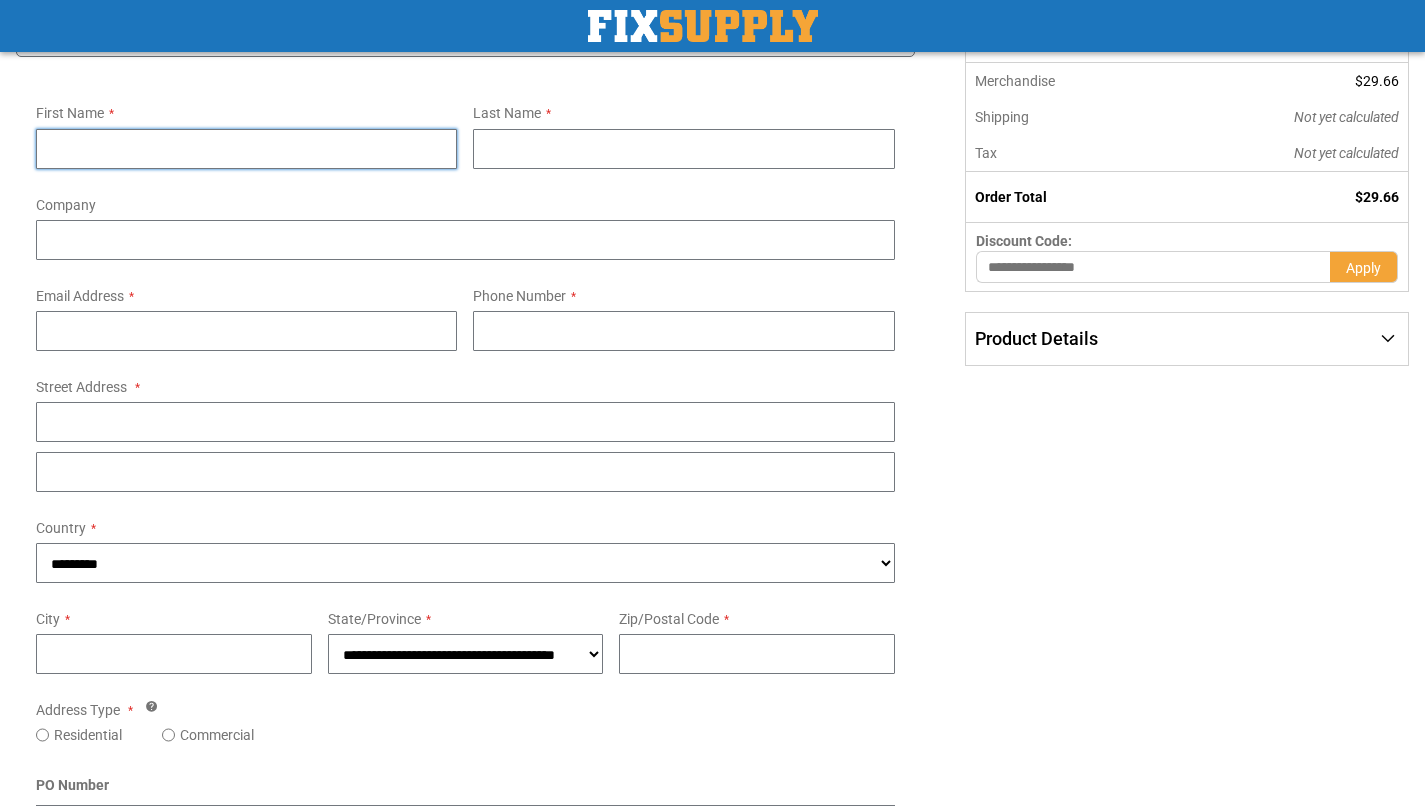 click on "First Name" at bounding box center (246, 149) 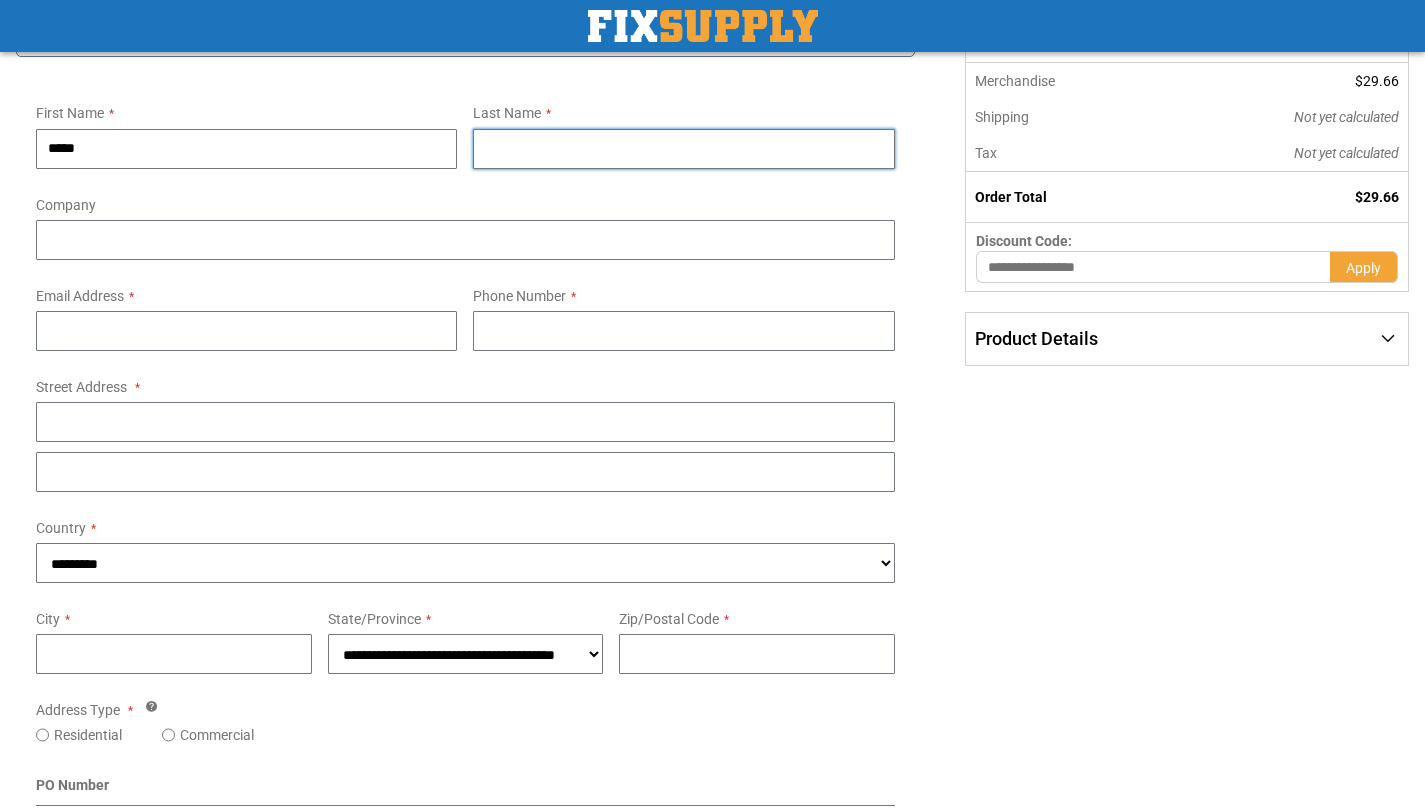 click on "Last Name" at bounding box center (683, 149) 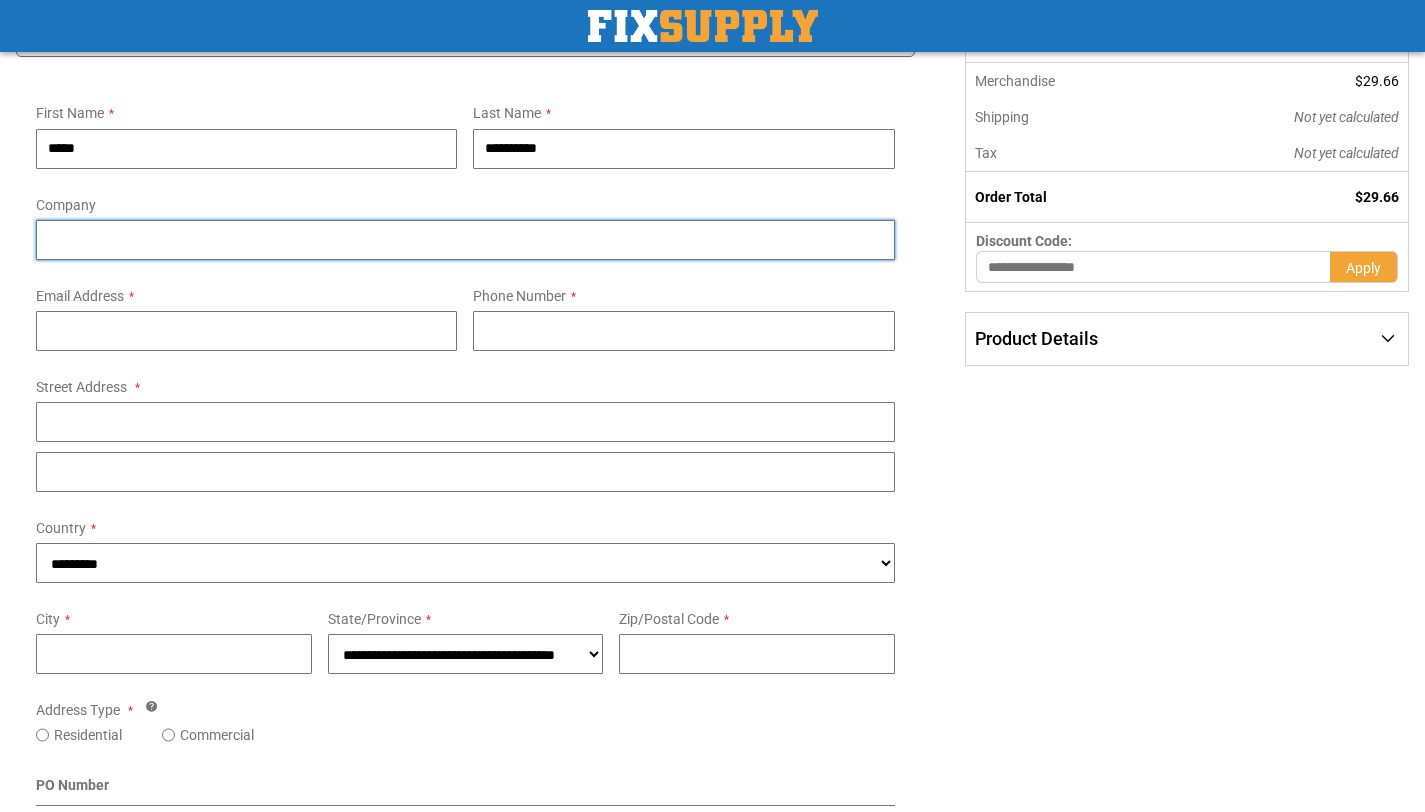 click on "Company" at bounding box center [465, 240] 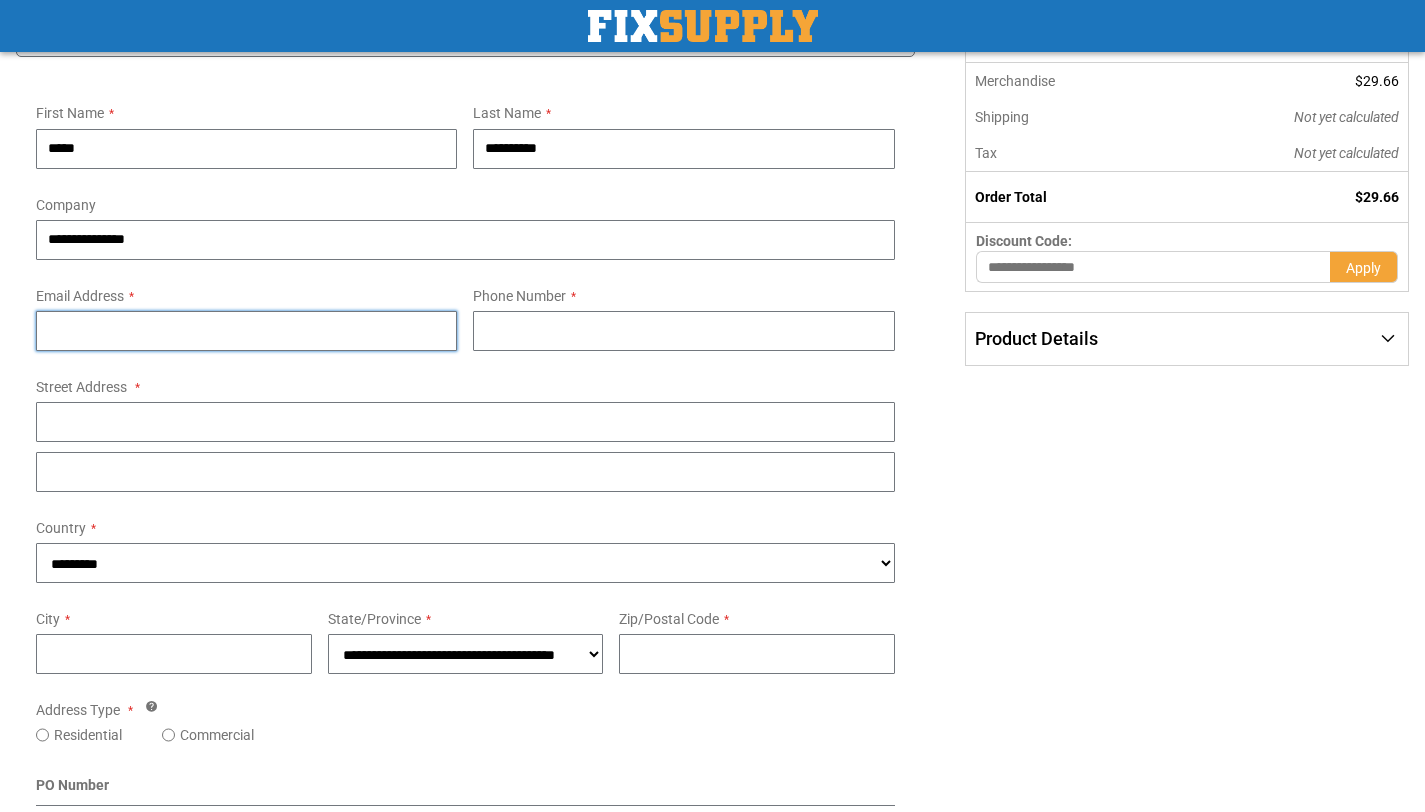drag, startPoint x: 216, startPoint y: 311, endPoint x: 209, endPoint y: 325, distance: 15.652476 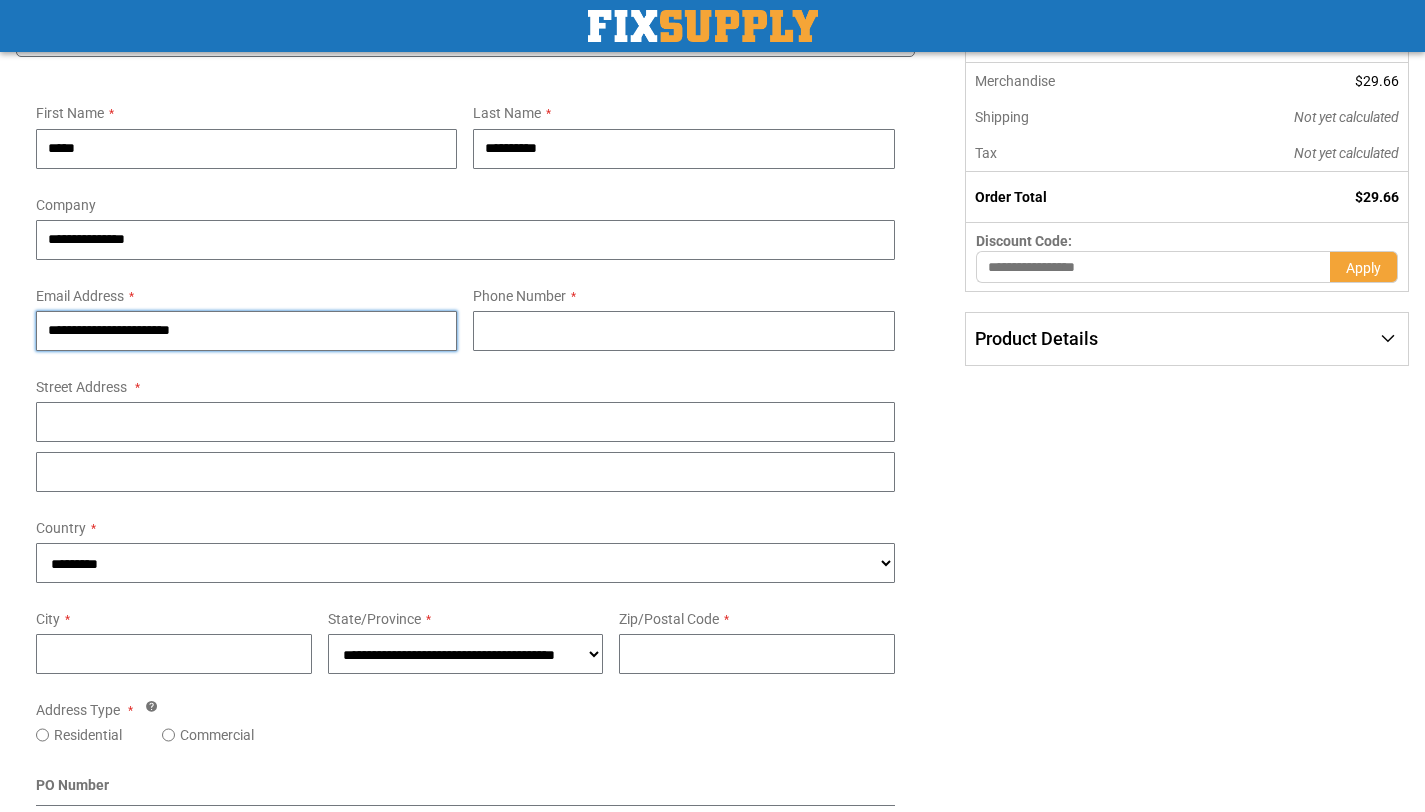 type on "**********" 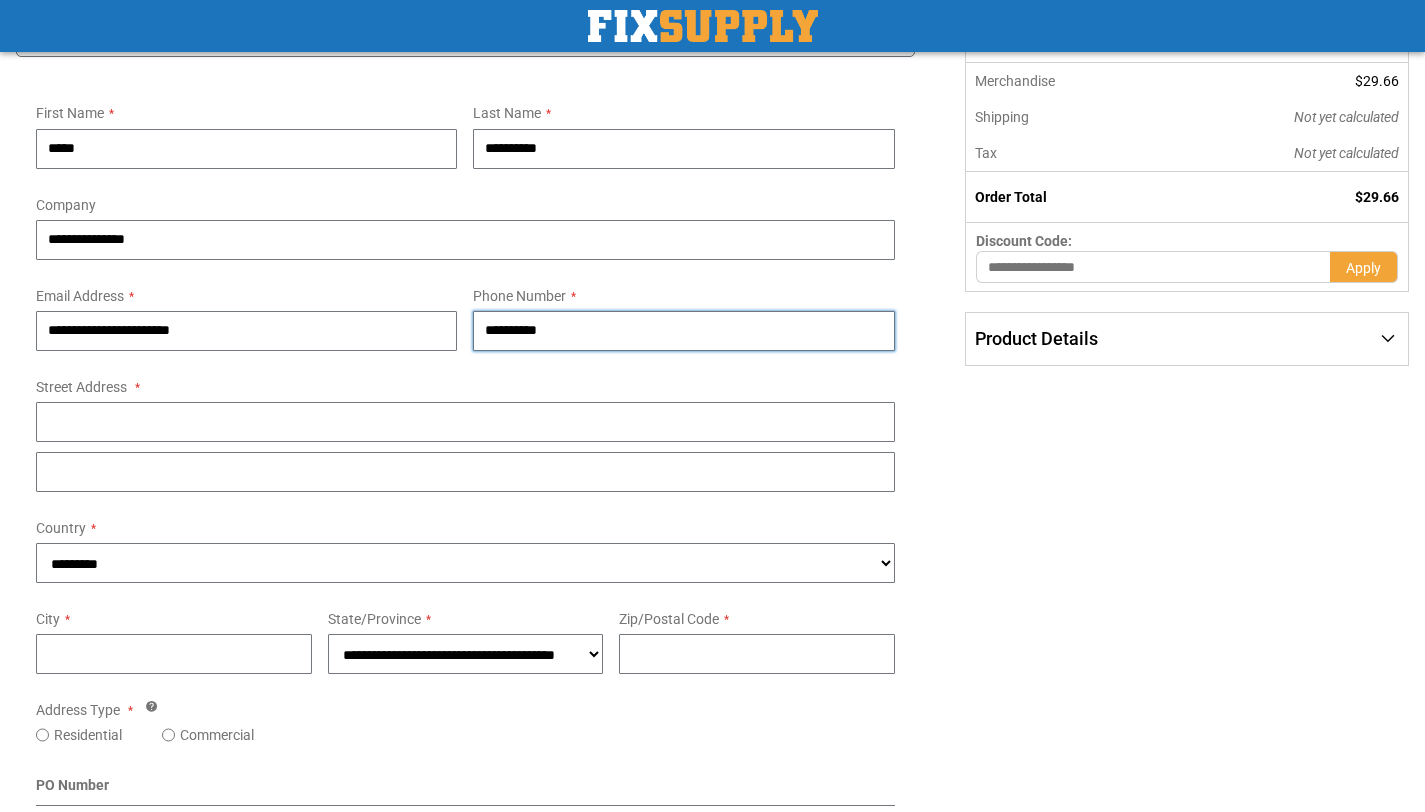 type on "**********" 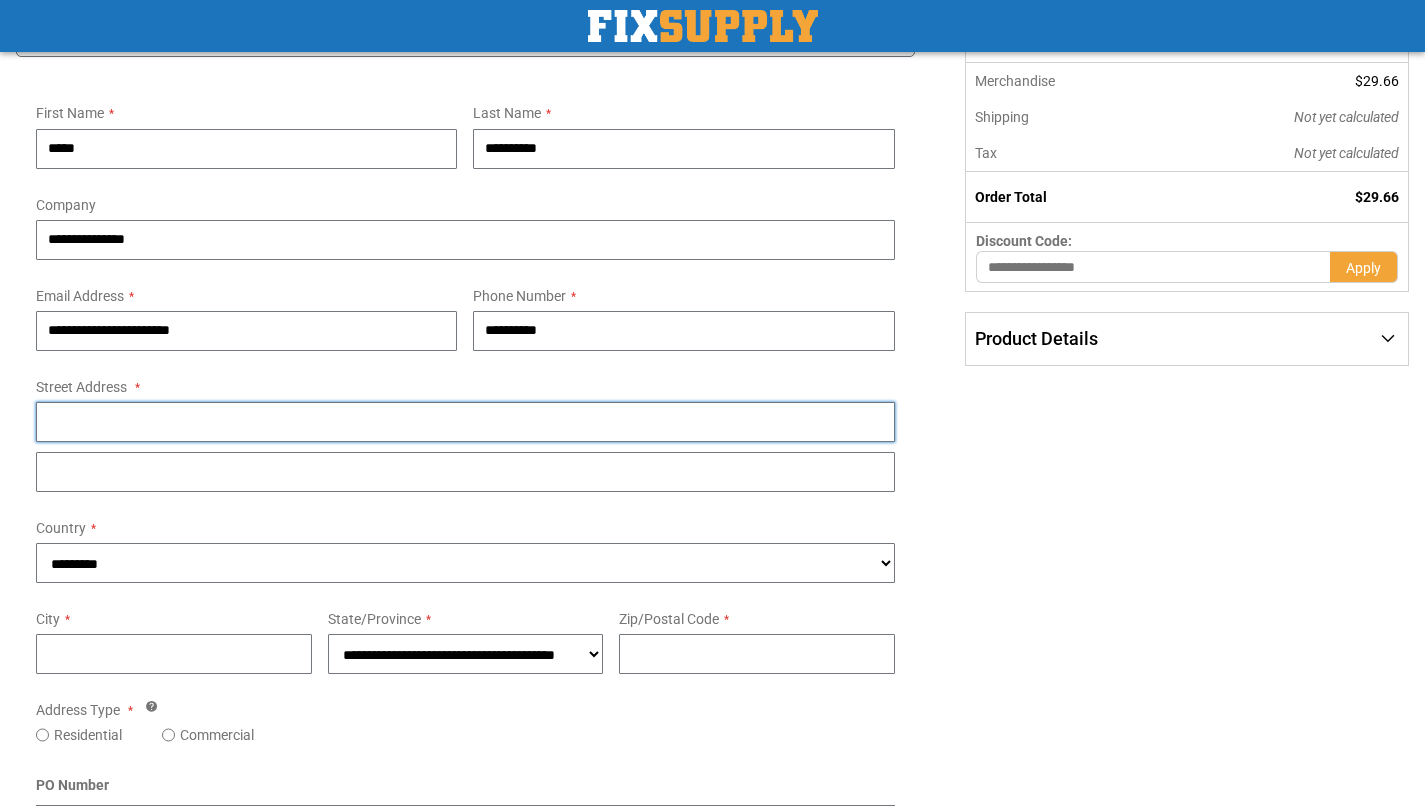 click on "Street Address: Line 1" at bounding box center [465, 422] 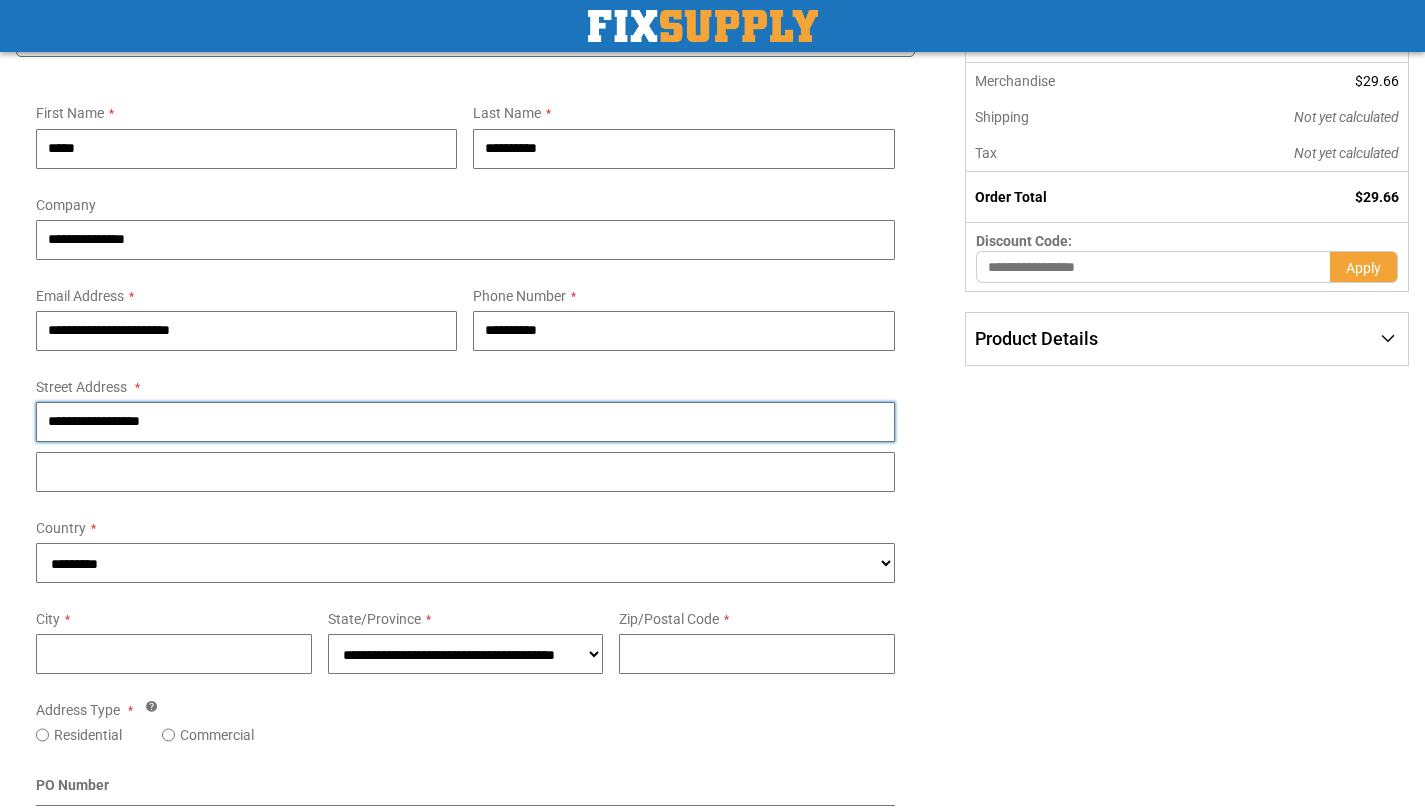 type on "**********" 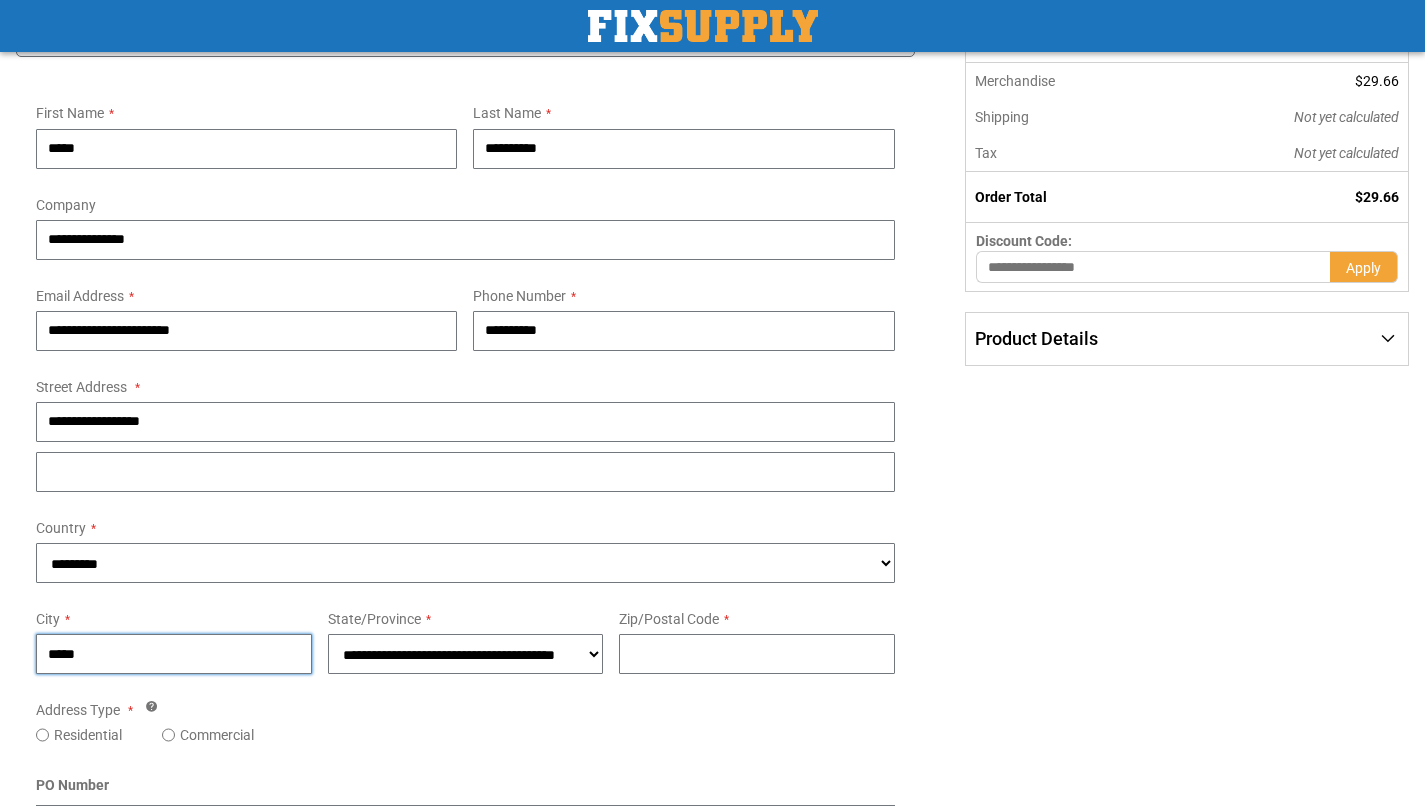 type on "*****" 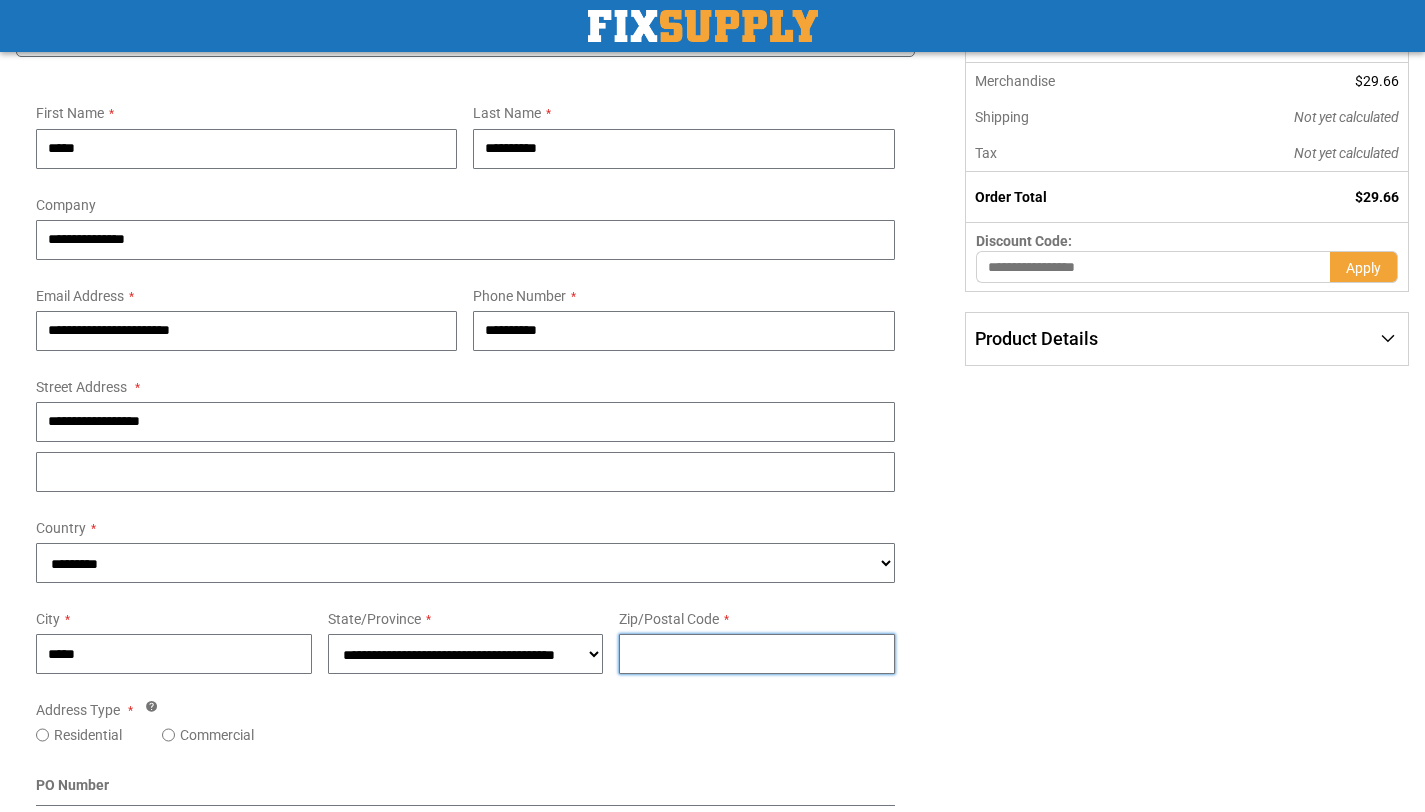click on "Zip/Postal Code" at bounding box center [757, 654] 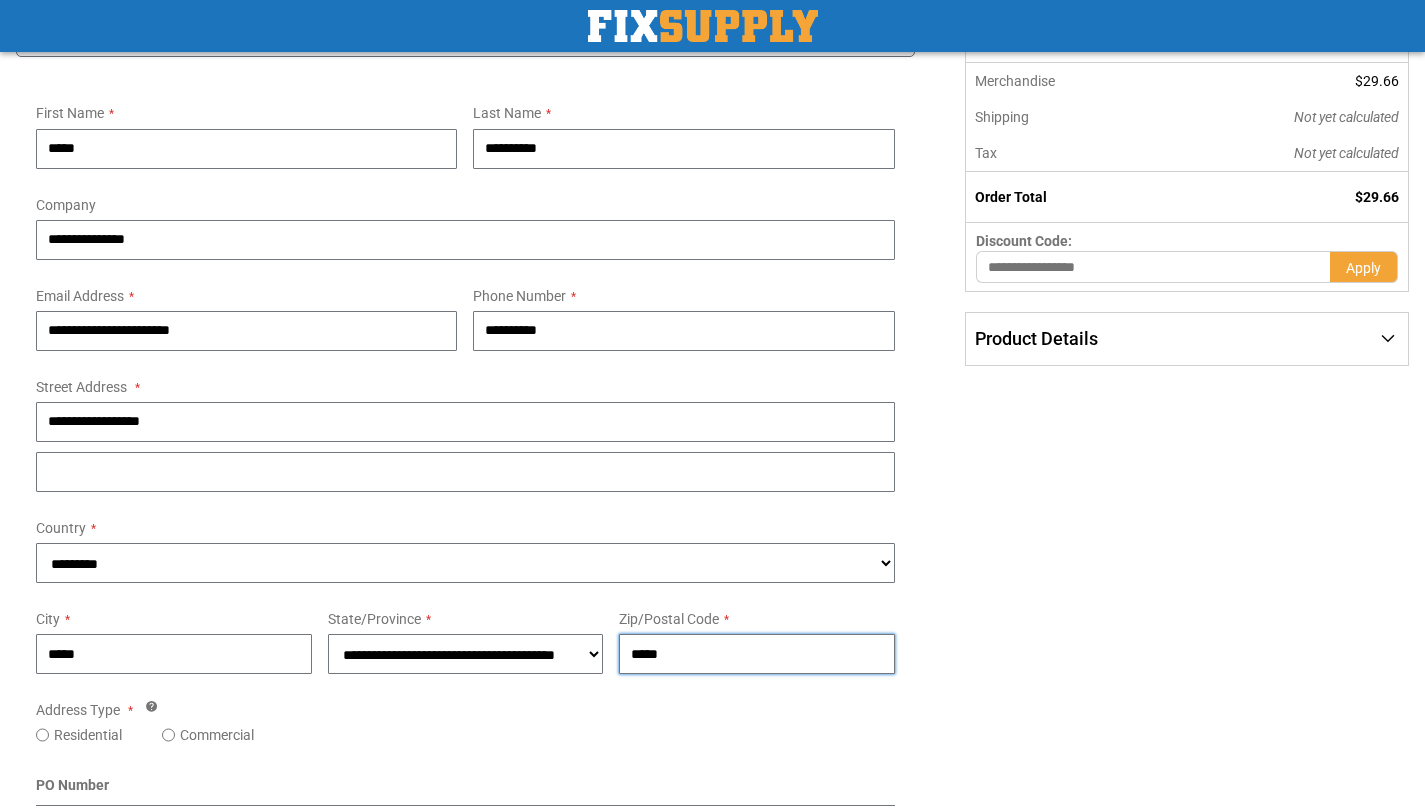 type on "*****" 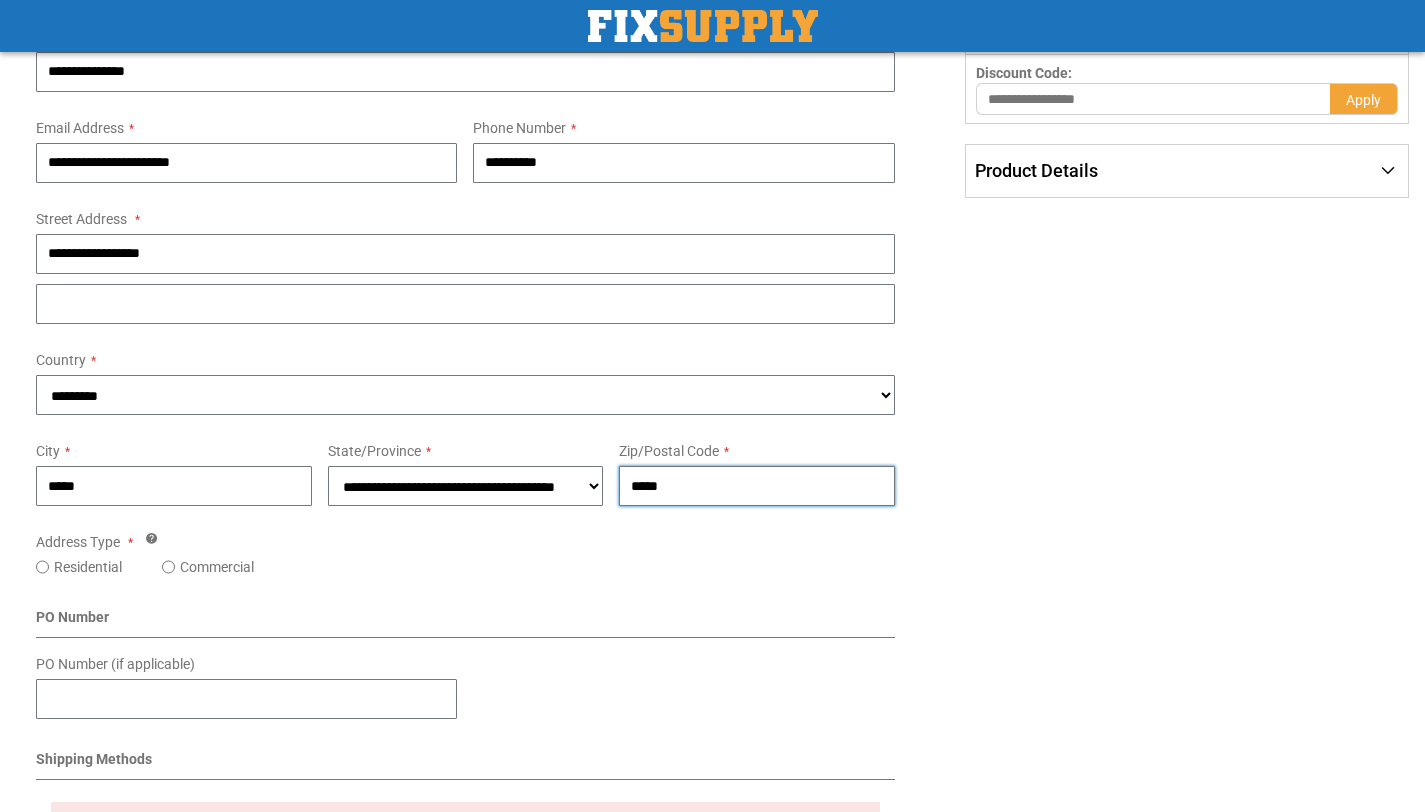 scroll, scrollTop: 512, scrollLeft: 0, axis: vertical 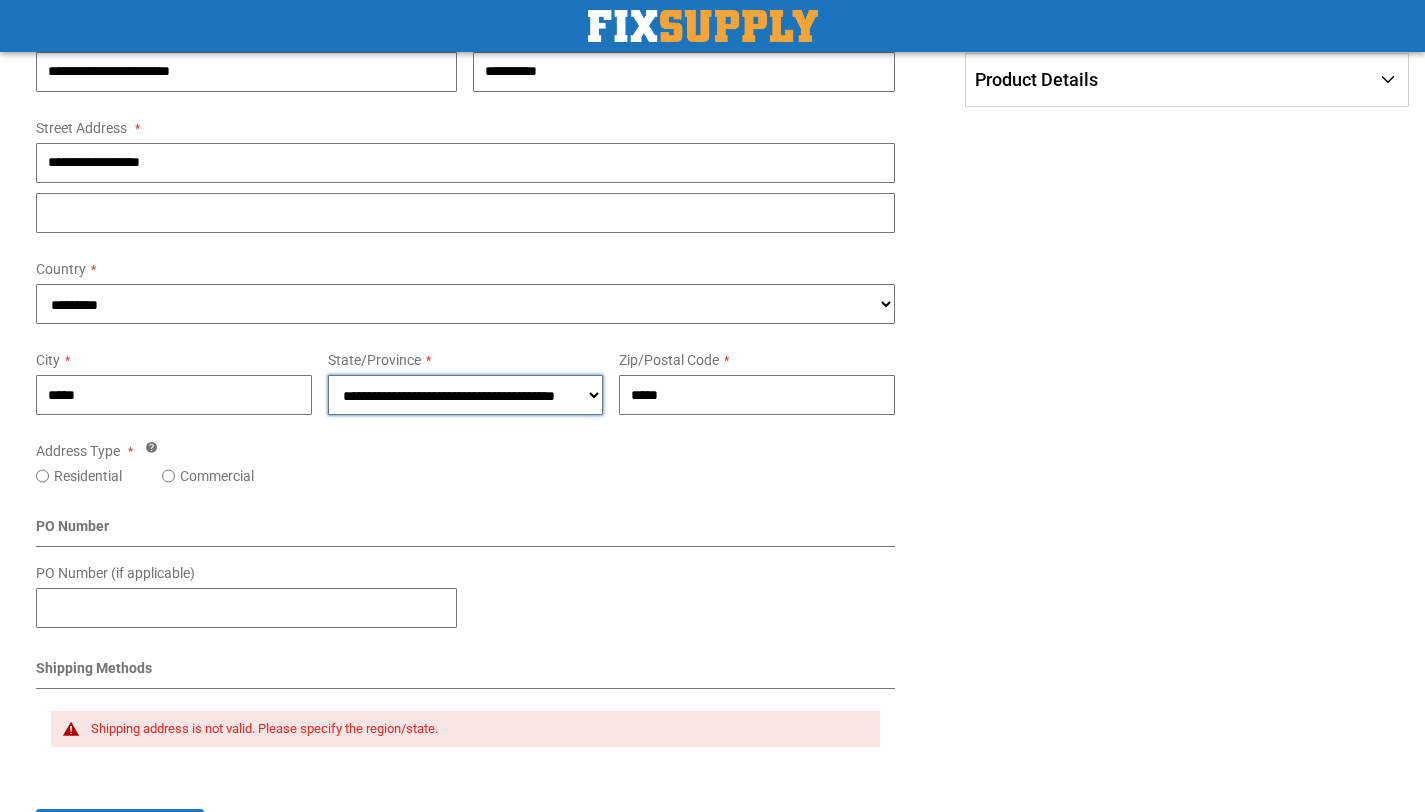 click on "**********" at bounding box center [466, 395] 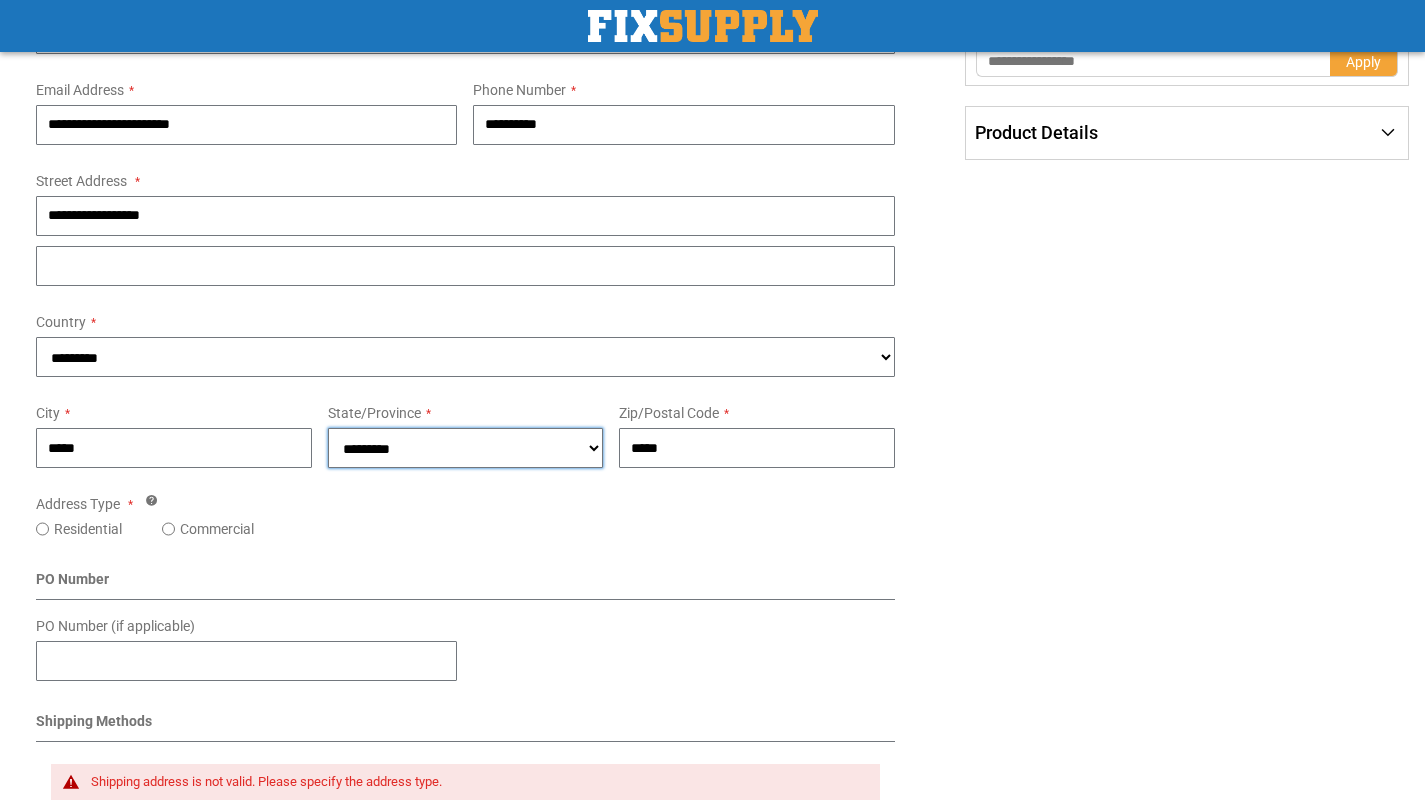 scroll, scrollTop: 358, scrollLeft: 0, axis: vertical 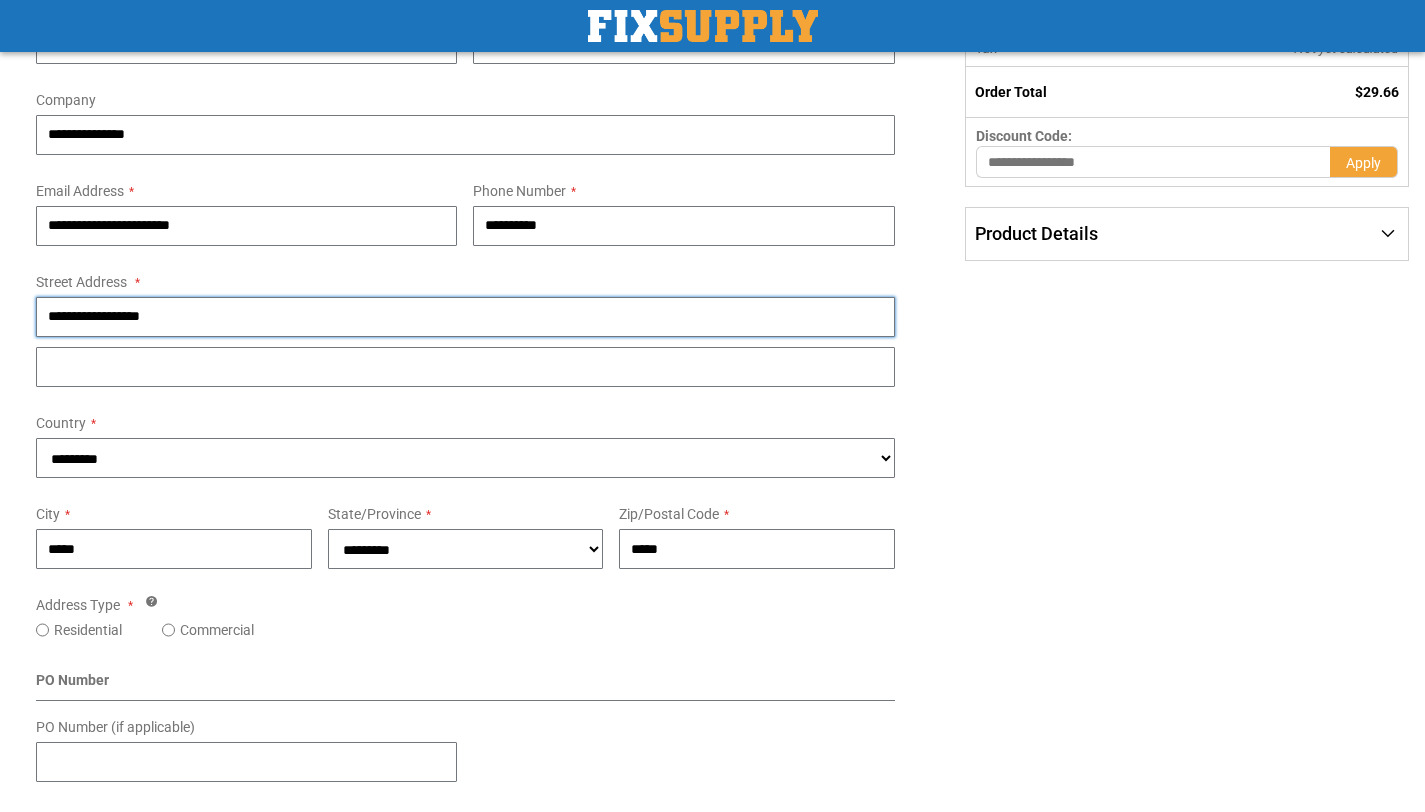click on "**********" at bounding box center (465, 317) 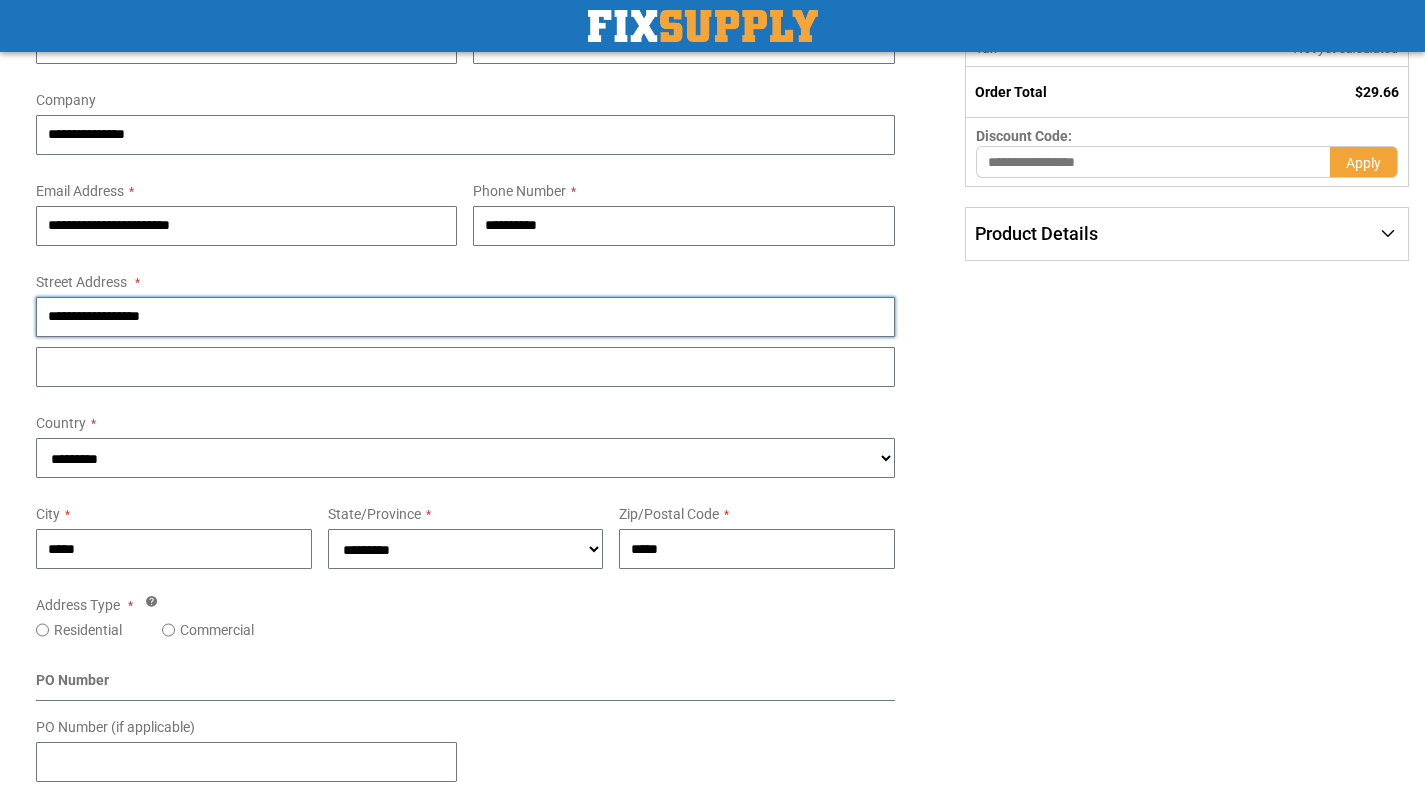 click on "**********" at bounding box center [465, 317] 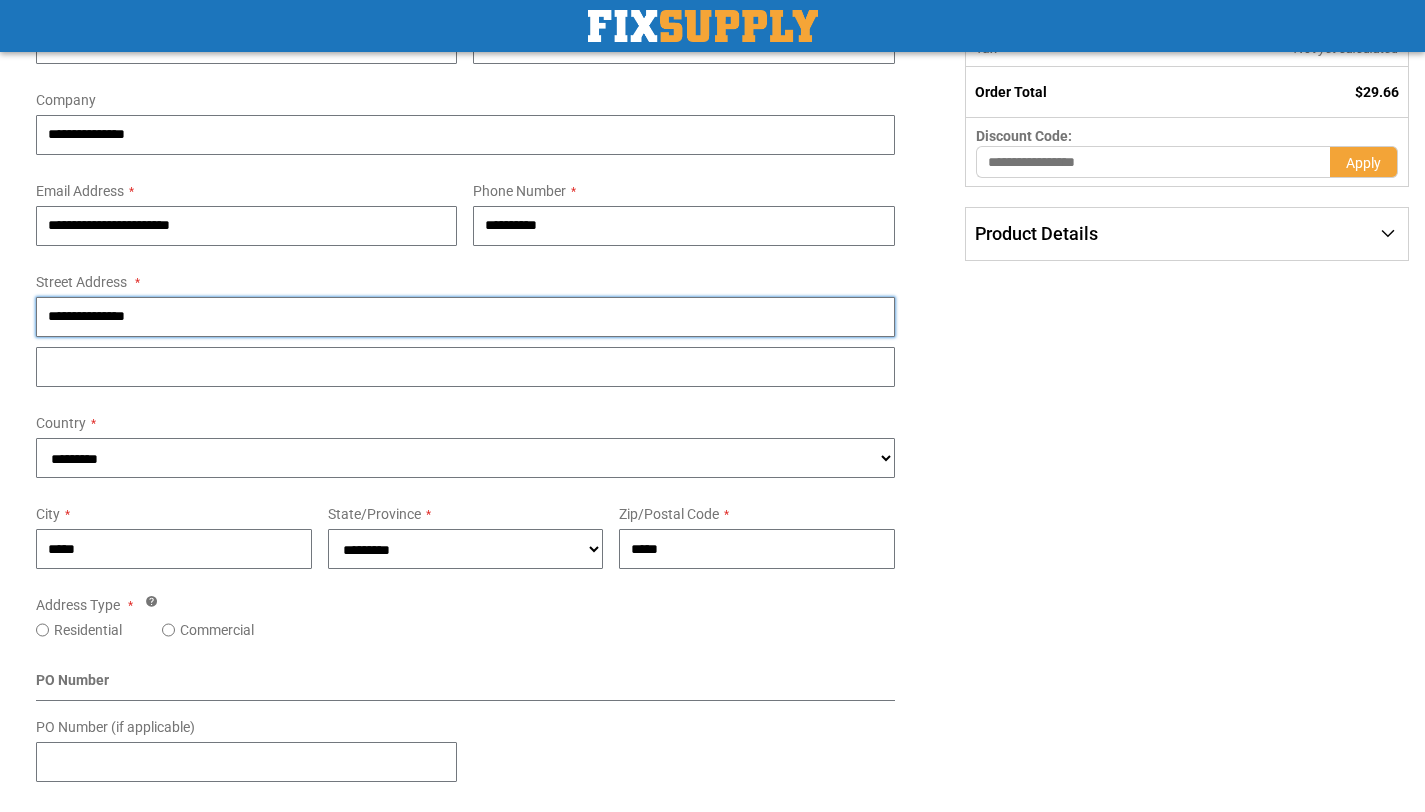 type on "**********" 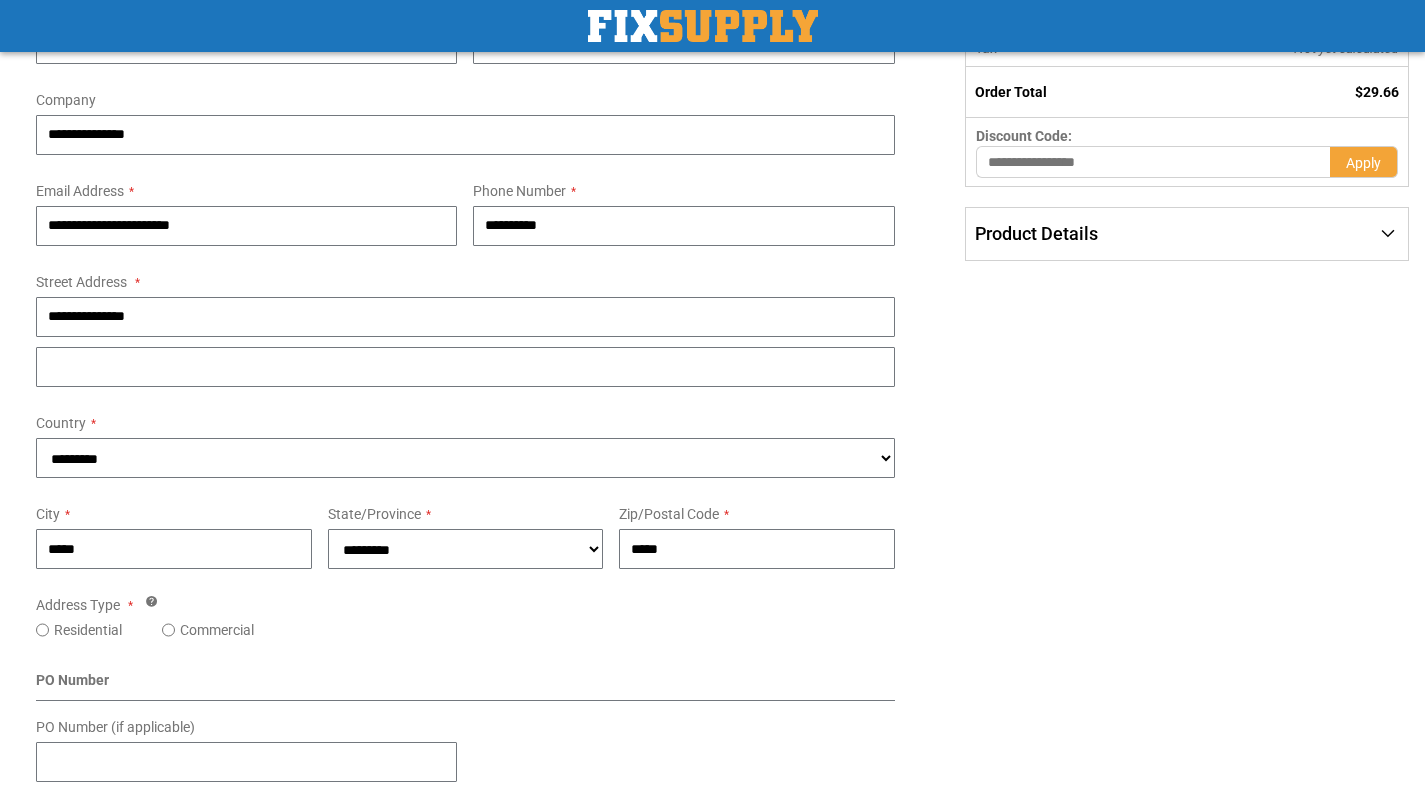 click on "Shipping
Payment
Review & Submit Order
Complete order estimated to ship Thu. Jul 17 based on all items in your cart.
Shipping and Delivery
First Name
[NAME]
Last Name
[NAME]" at bounding box center (712, 521) 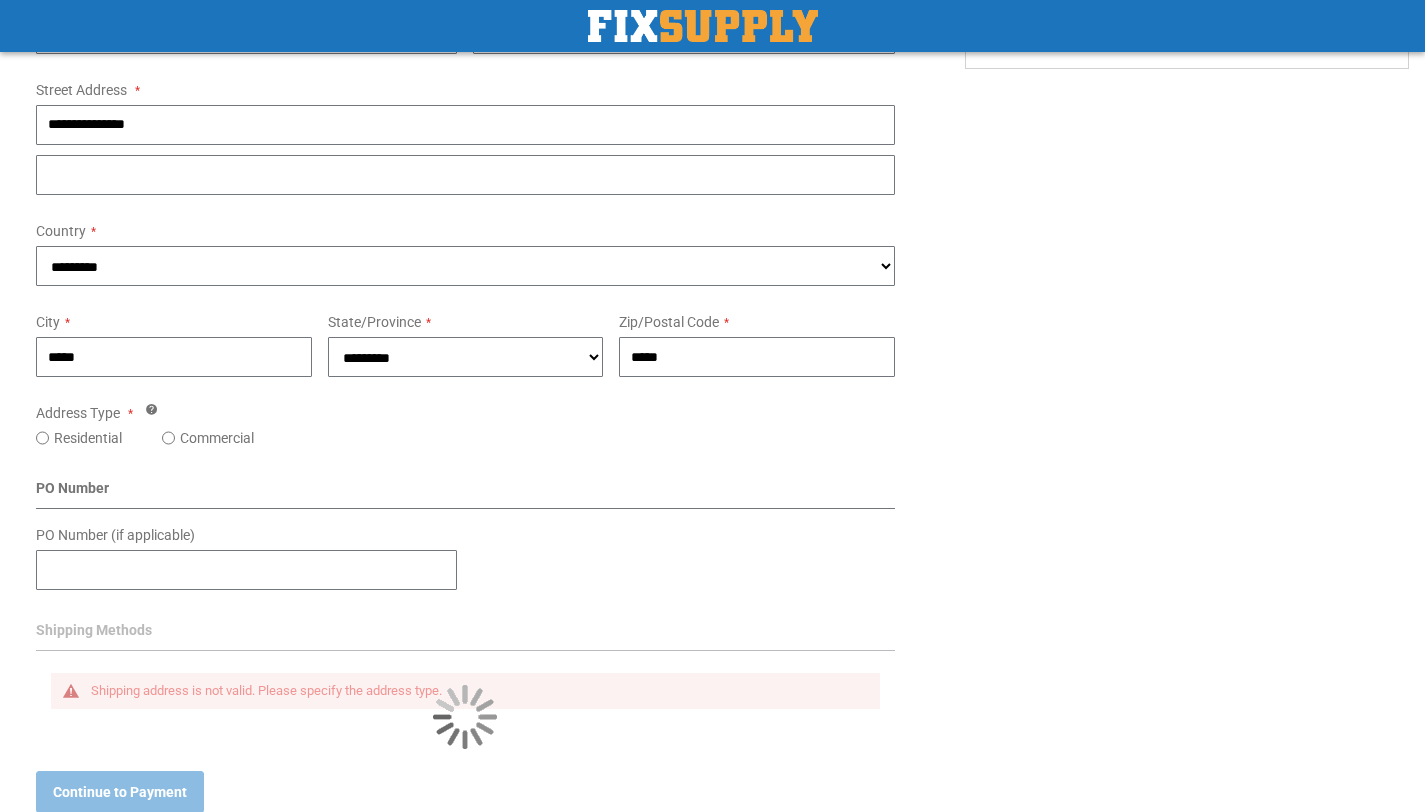 scroll, scrollTop: 659, scrollLeft: 0, axis: vertical 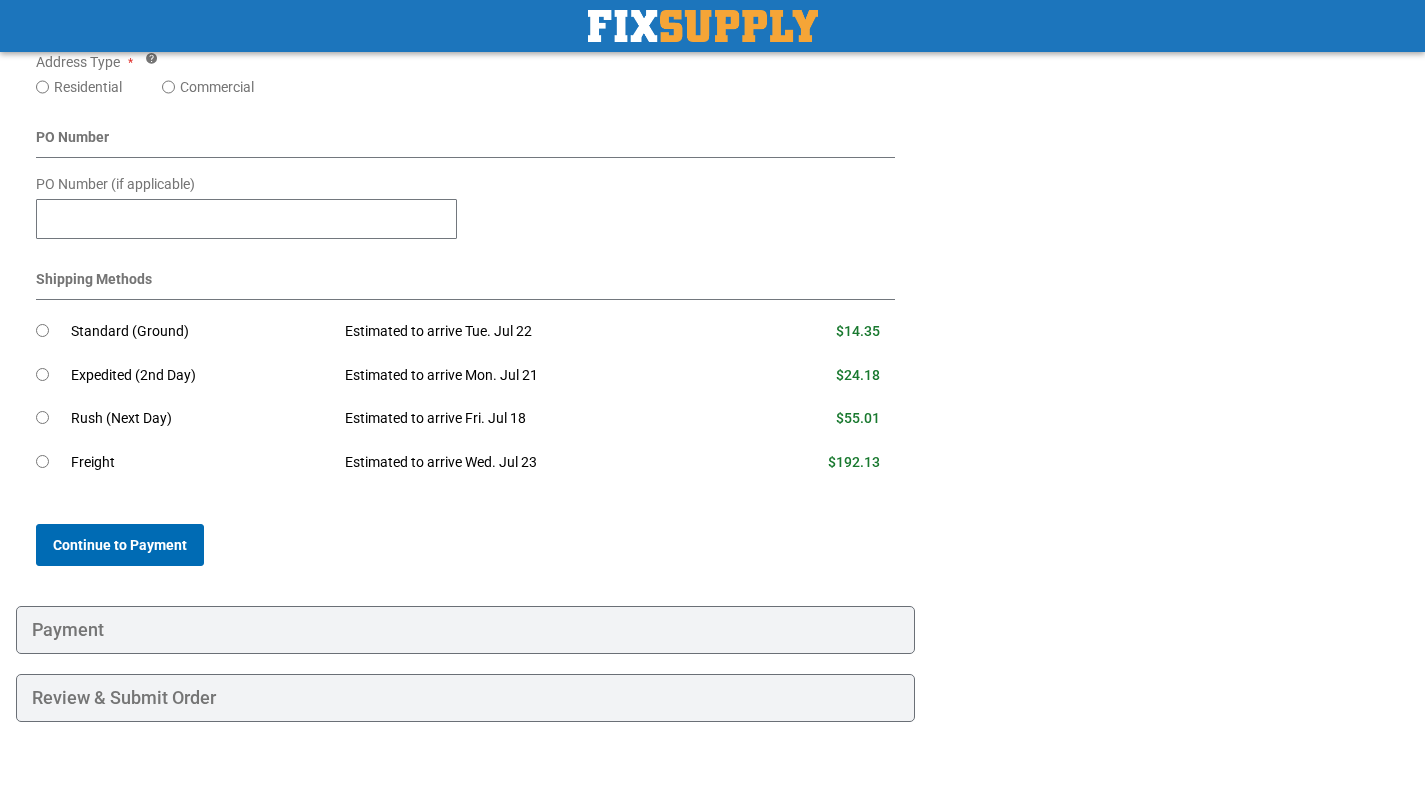click on "Continue to Payment" at bounding box center [120, 545] 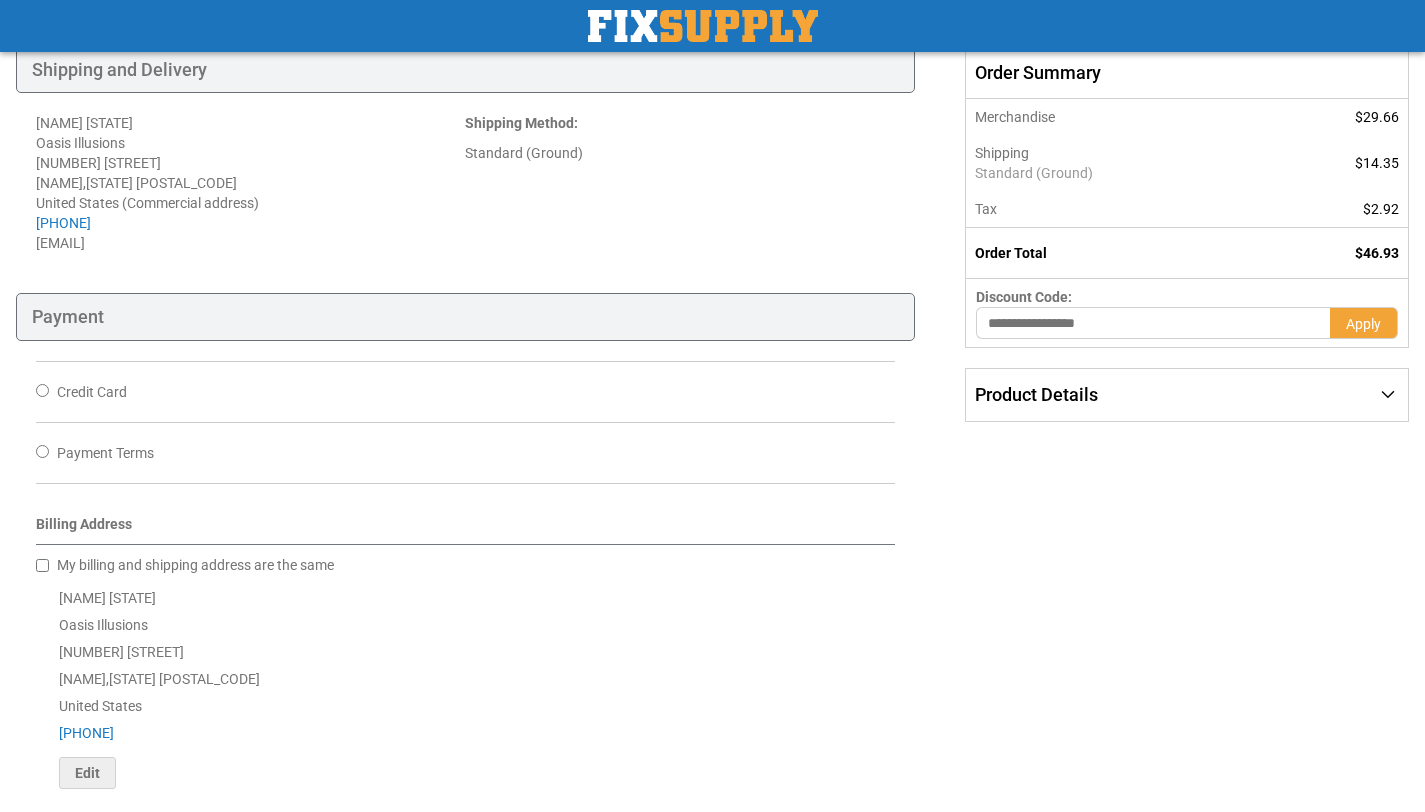 scroll, scrollTop: 302, scrollLeft: 0, axis: vertical 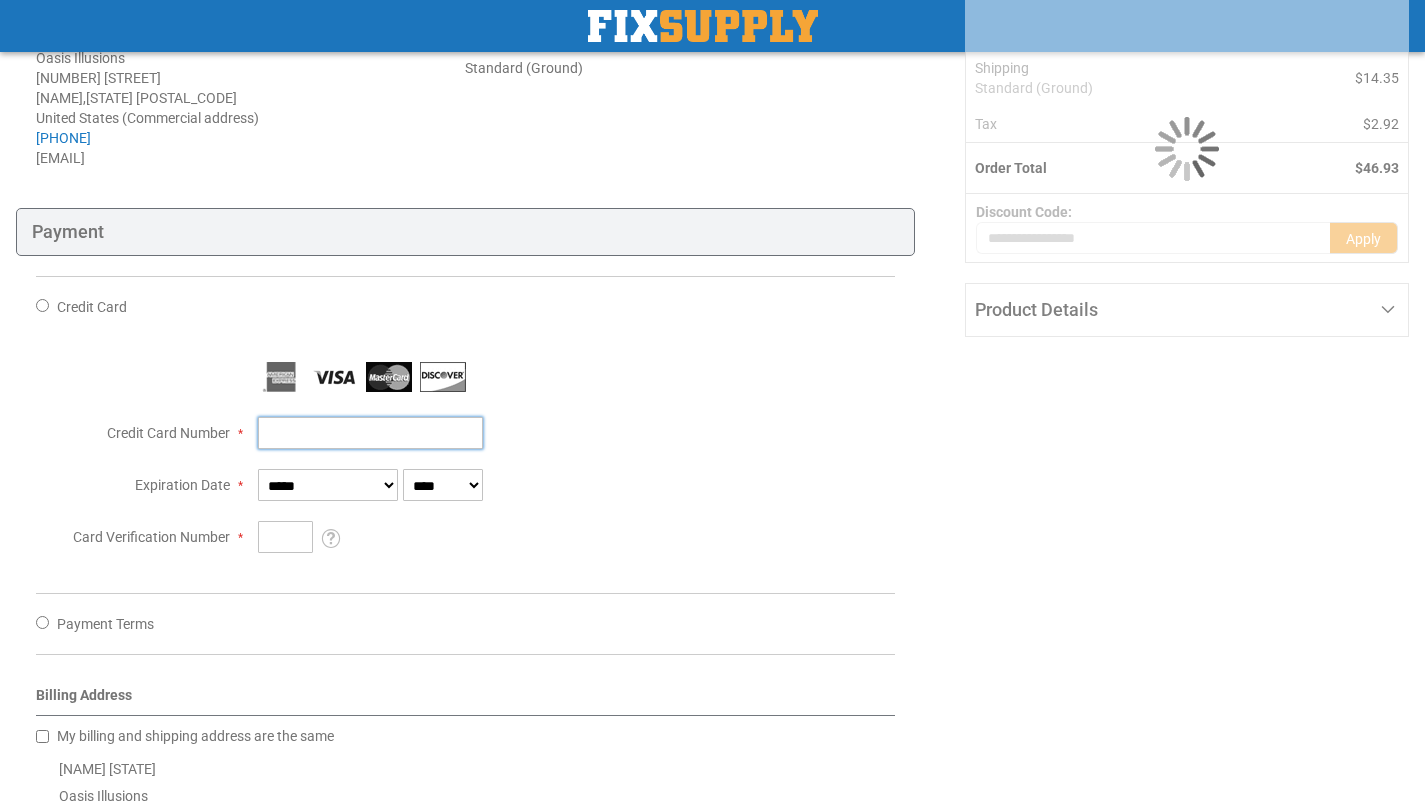 click on "Credit Card Number" at bounding box center [370, 433] 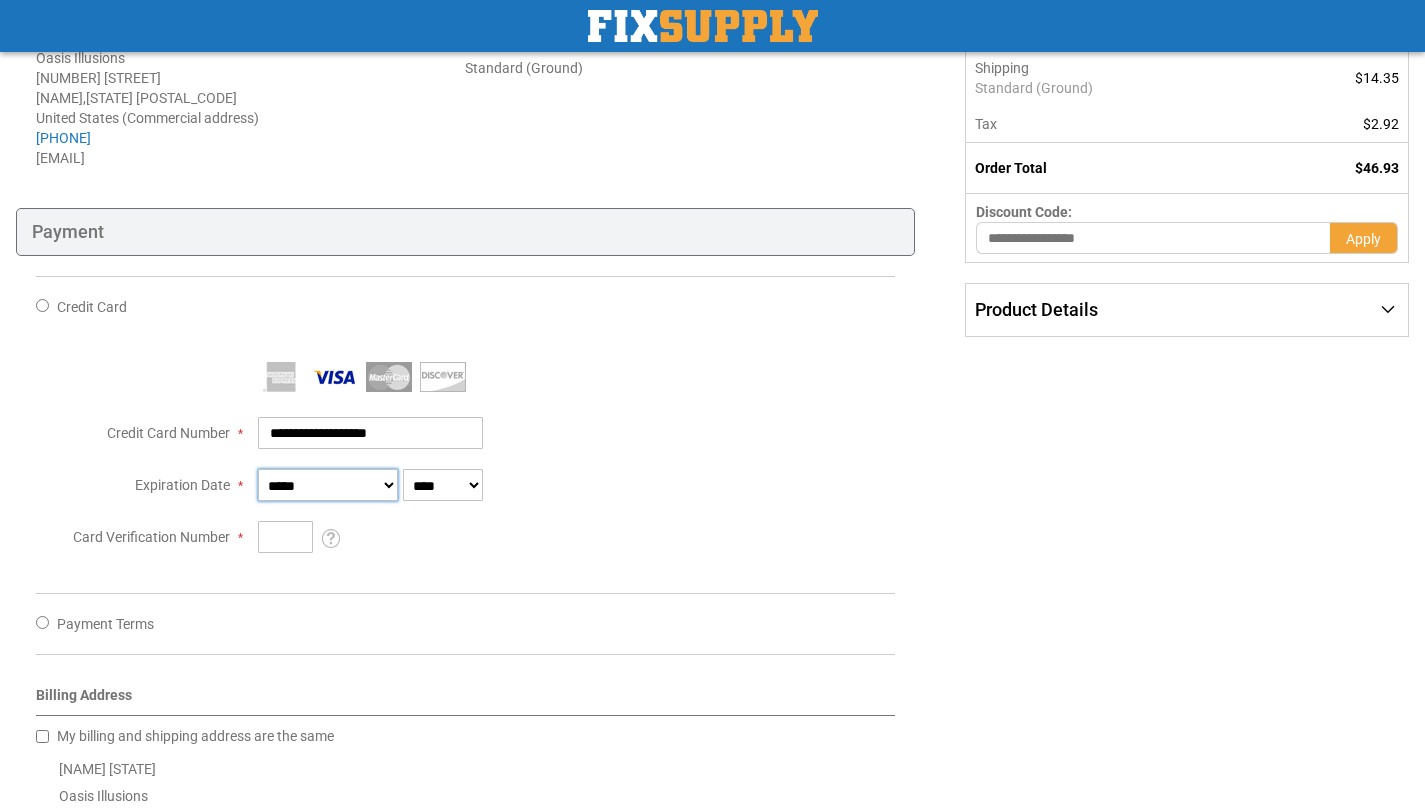type on "**********" 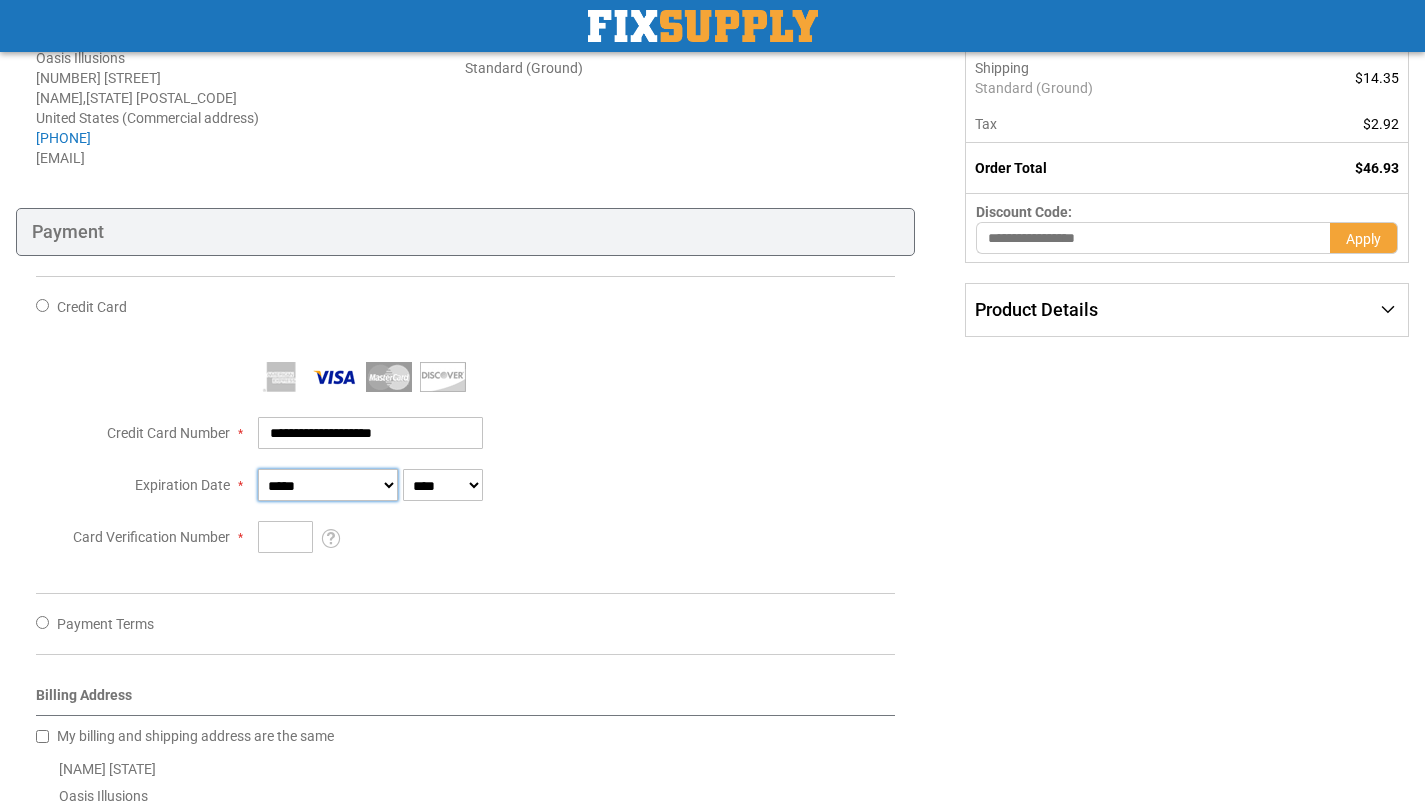 click on "**********" at bounding box center (328, 485) 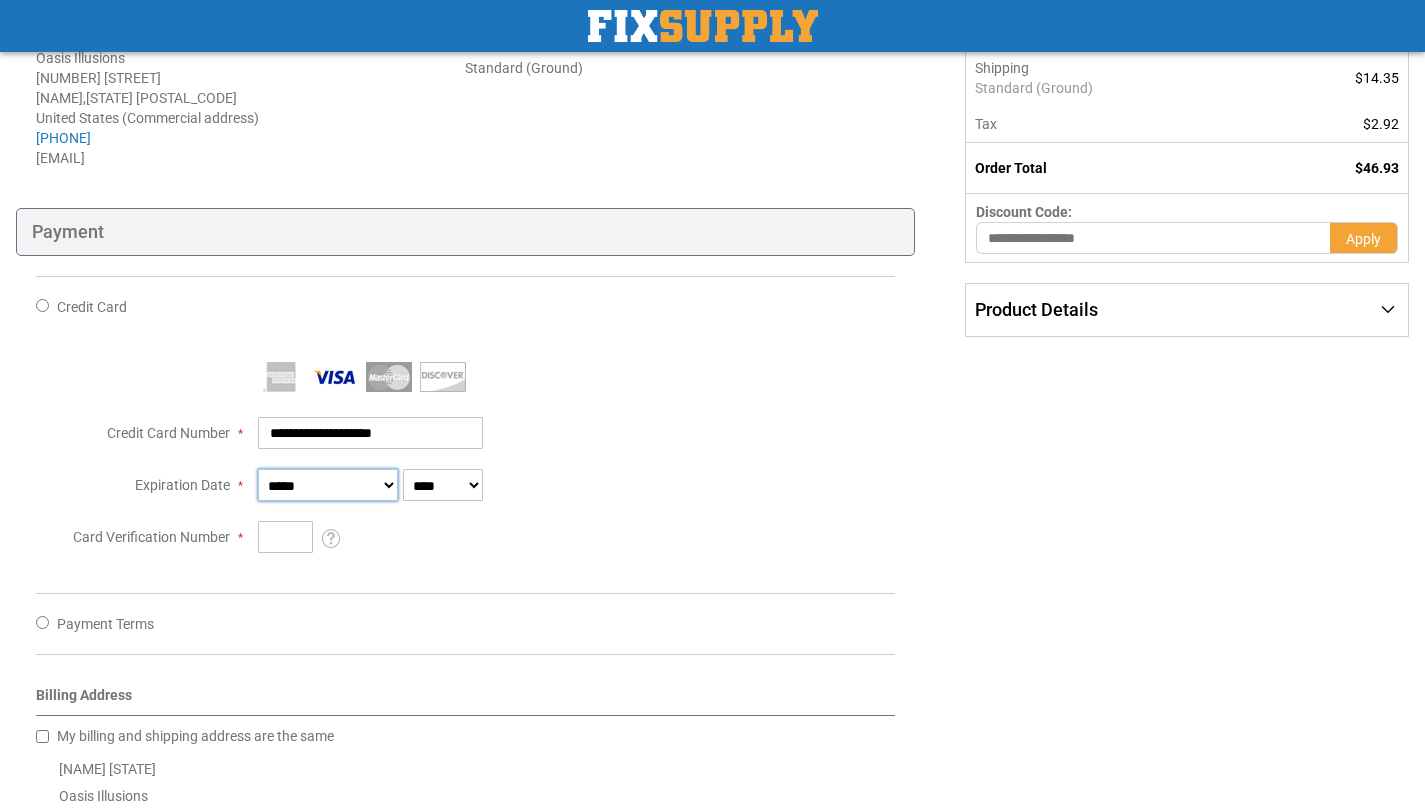 select on "*" 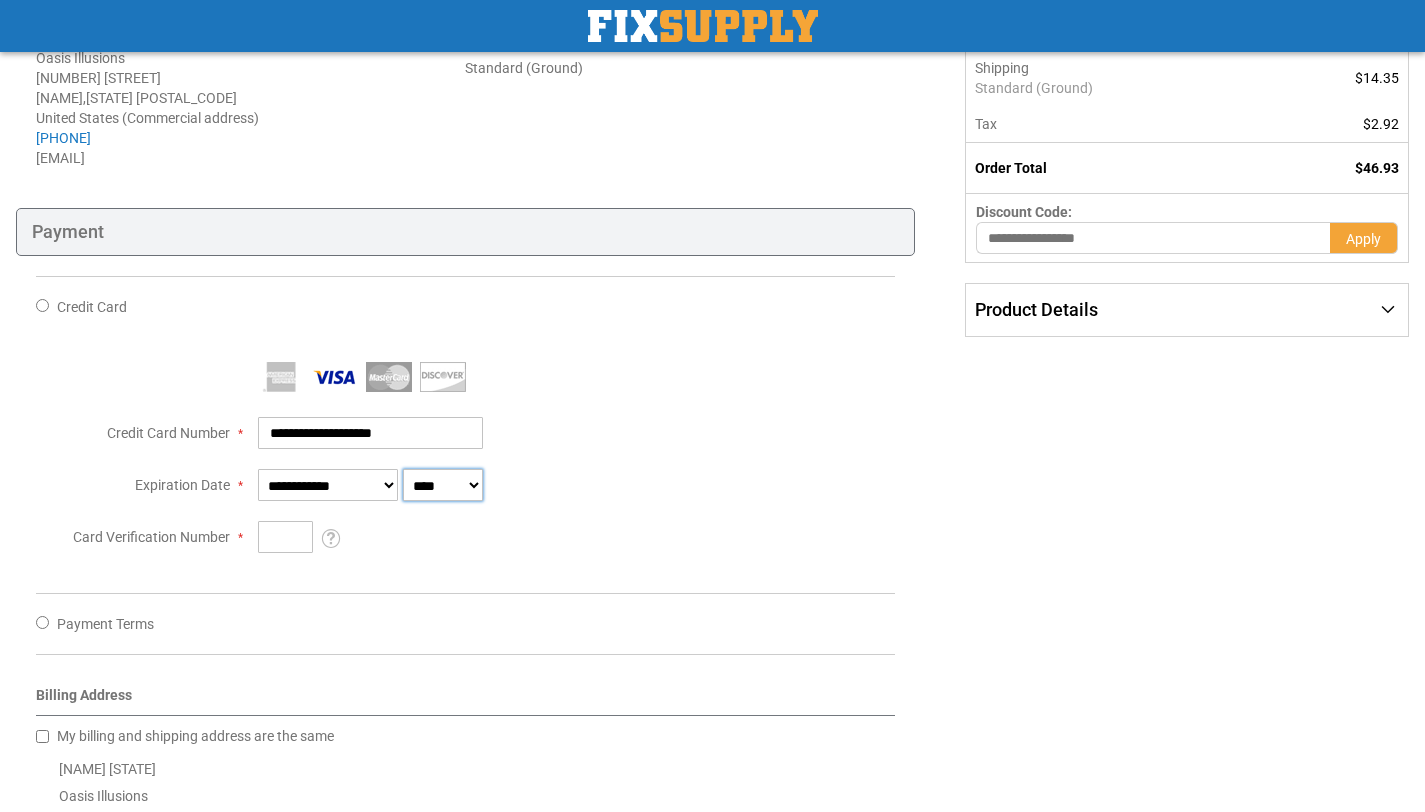 click on "**** **** **** **** **** **** **** **** **** **** **** ****" at bounding box center [443, 485] 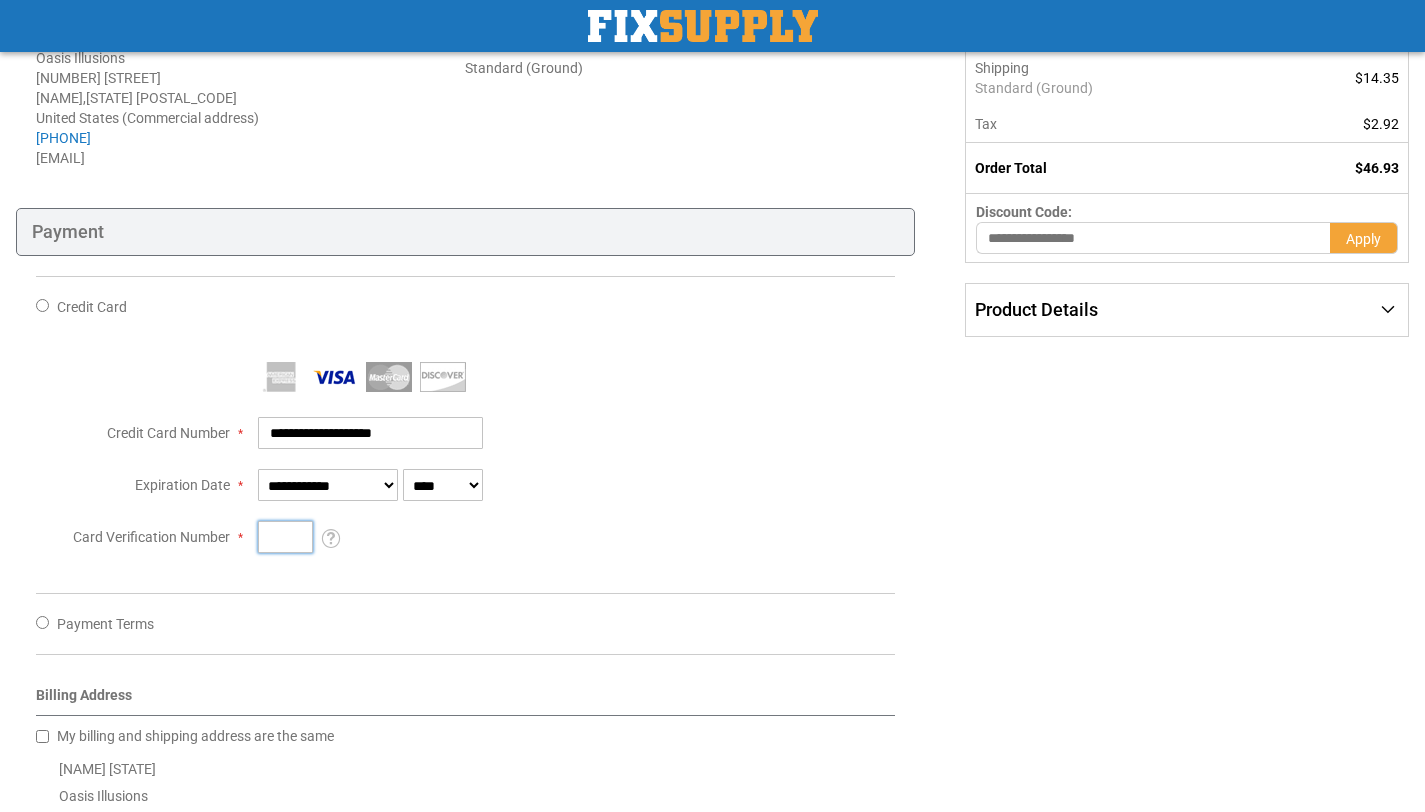 click on "Card Verification Number" at bounding box center (285, 537) 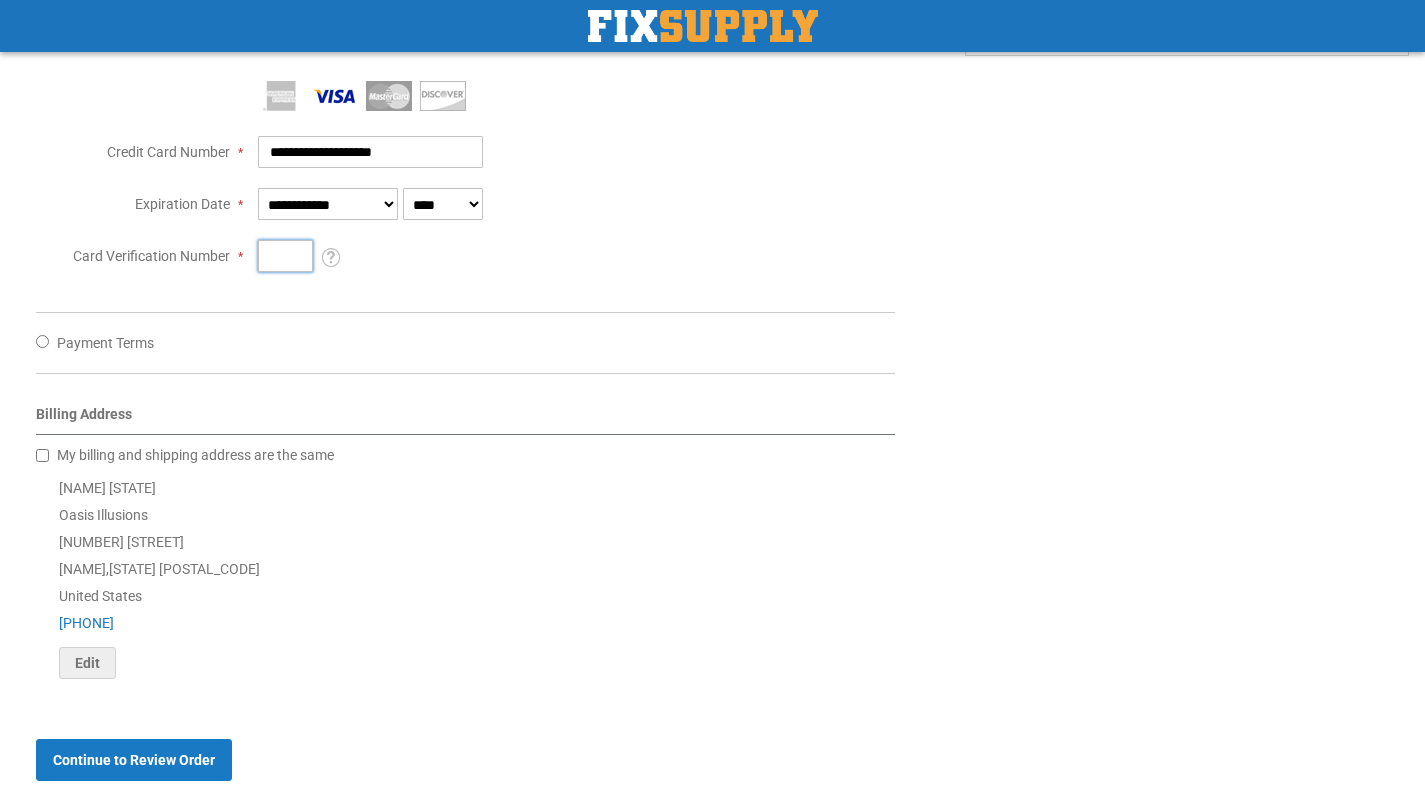 scroll, scrollTop: 668, scrollLeft: 0, axis: vertical 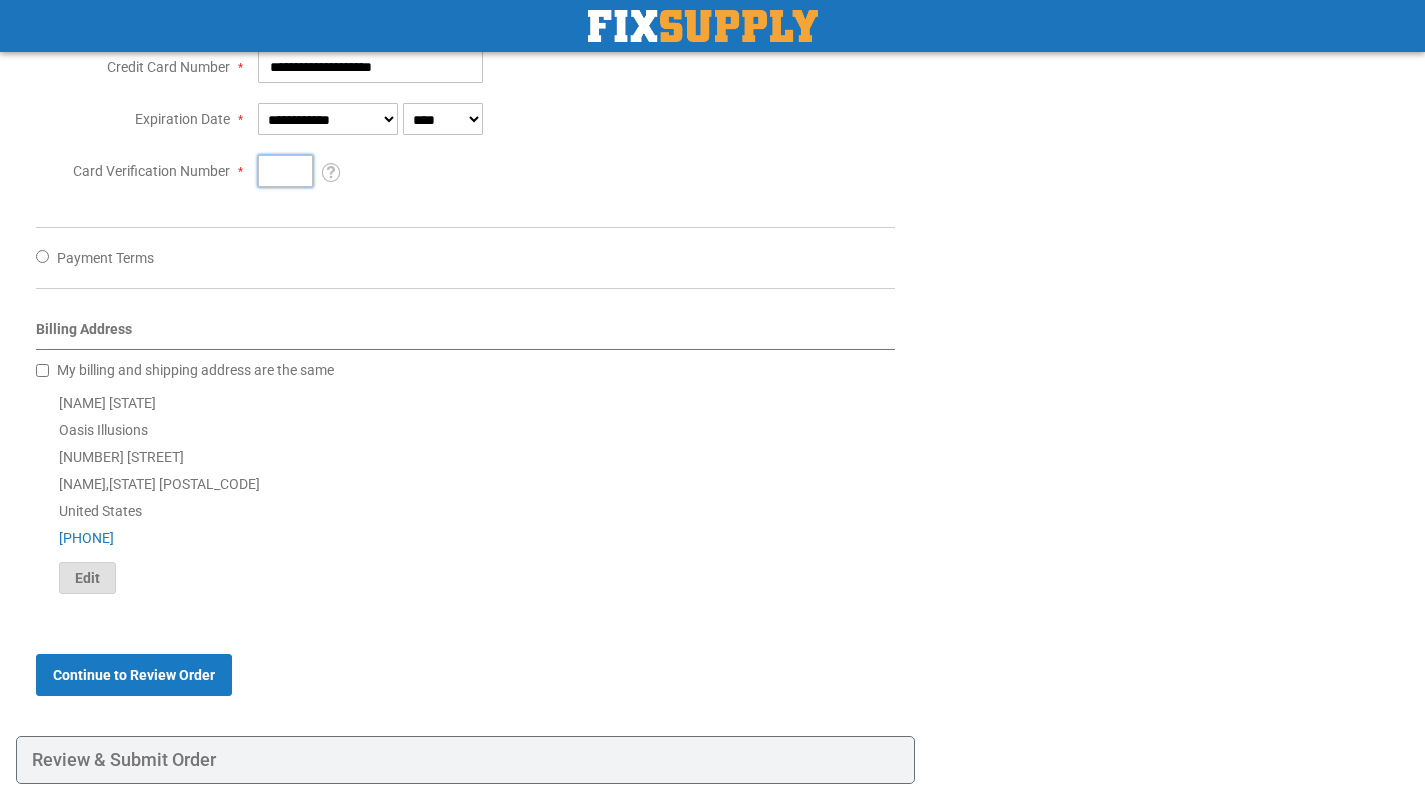 type on "***" 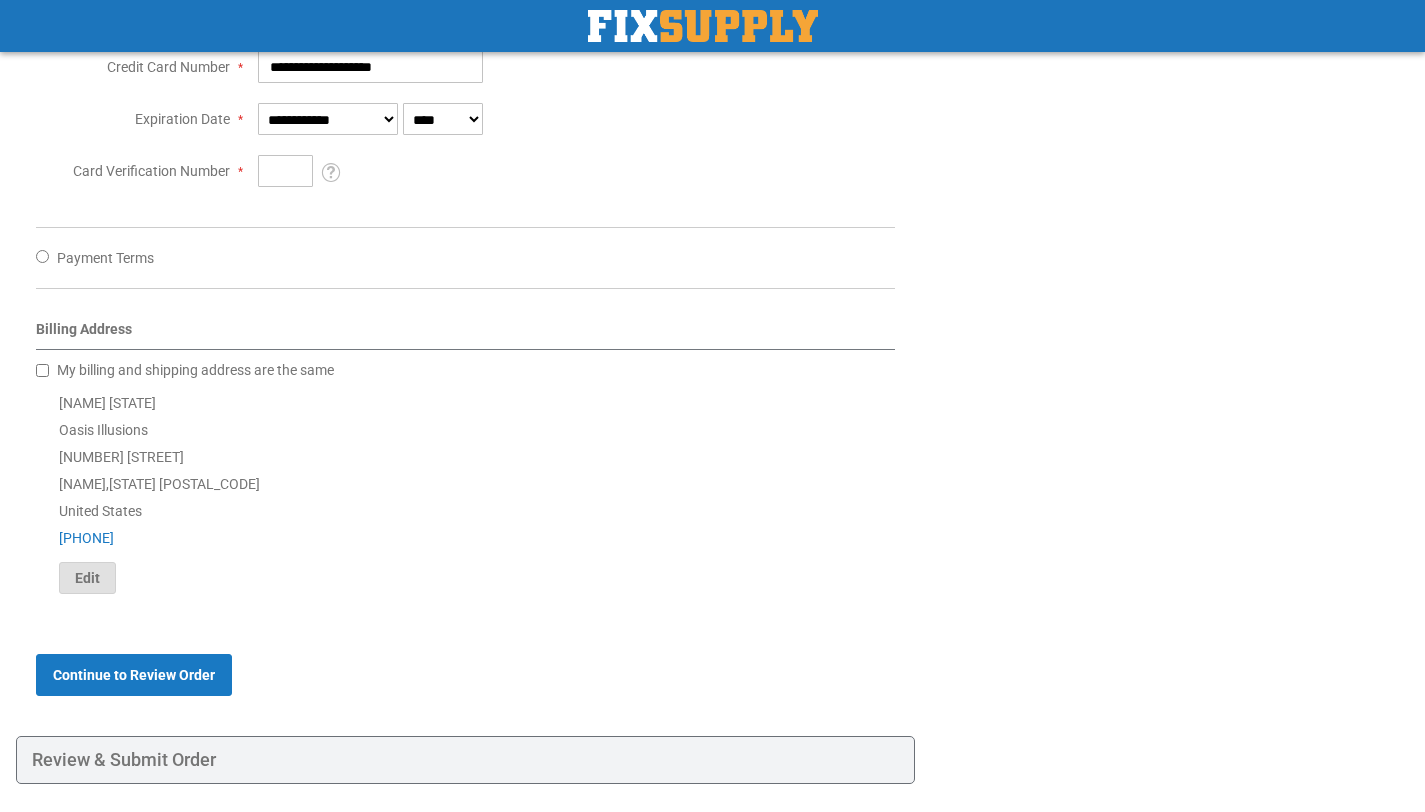 click on "Edit" at bounding box center (87, 578) 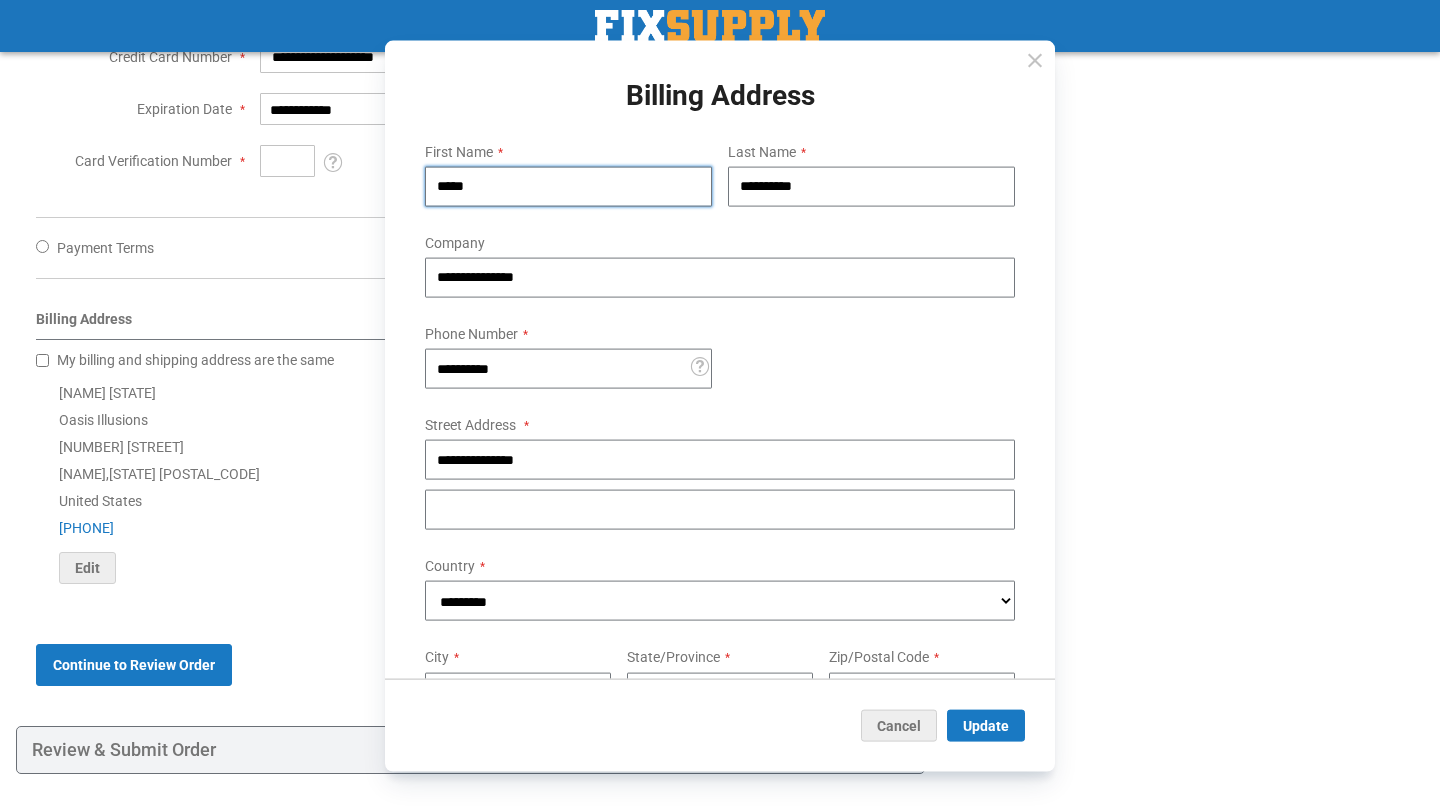 click on "*****" at bounding box center [568, 187] 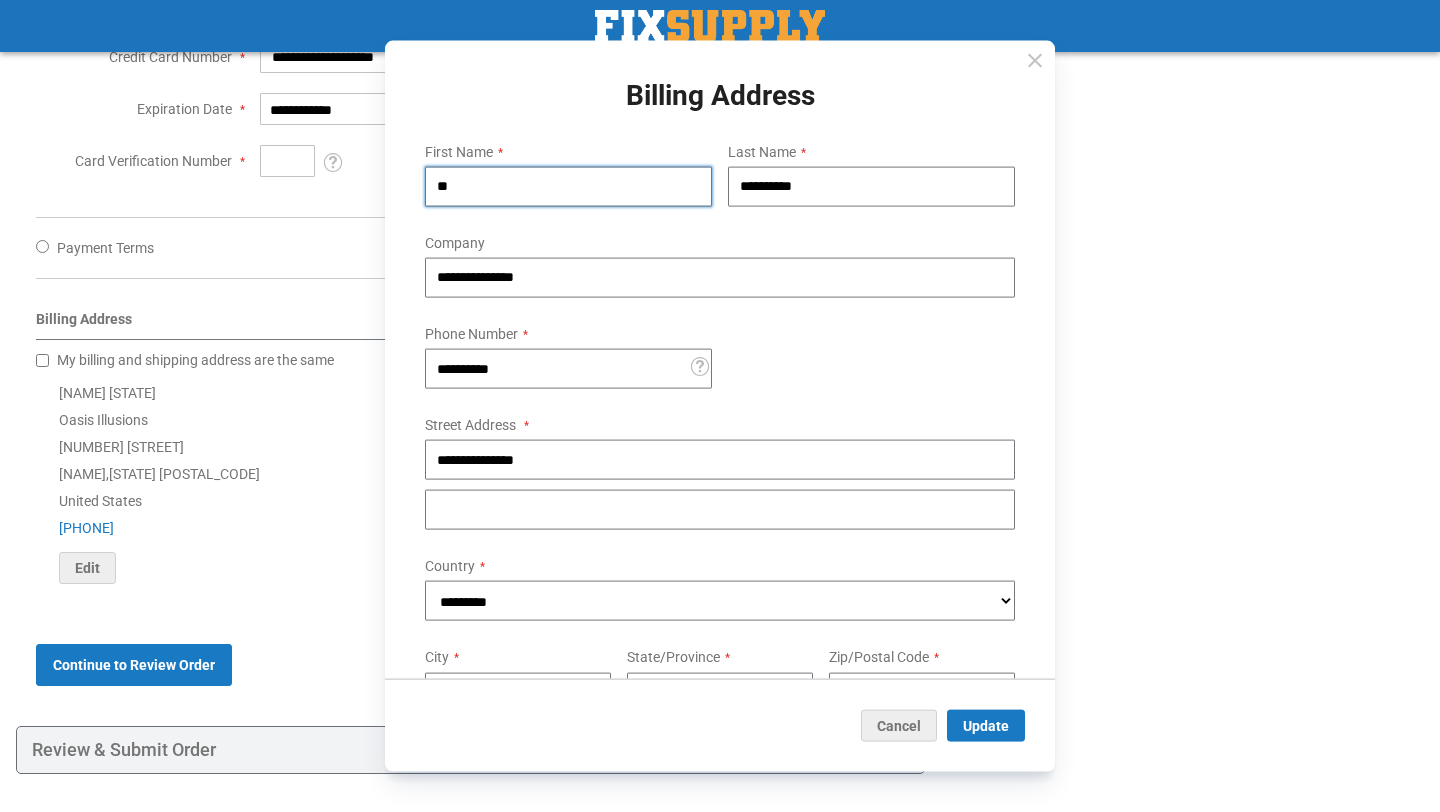 type on "*" 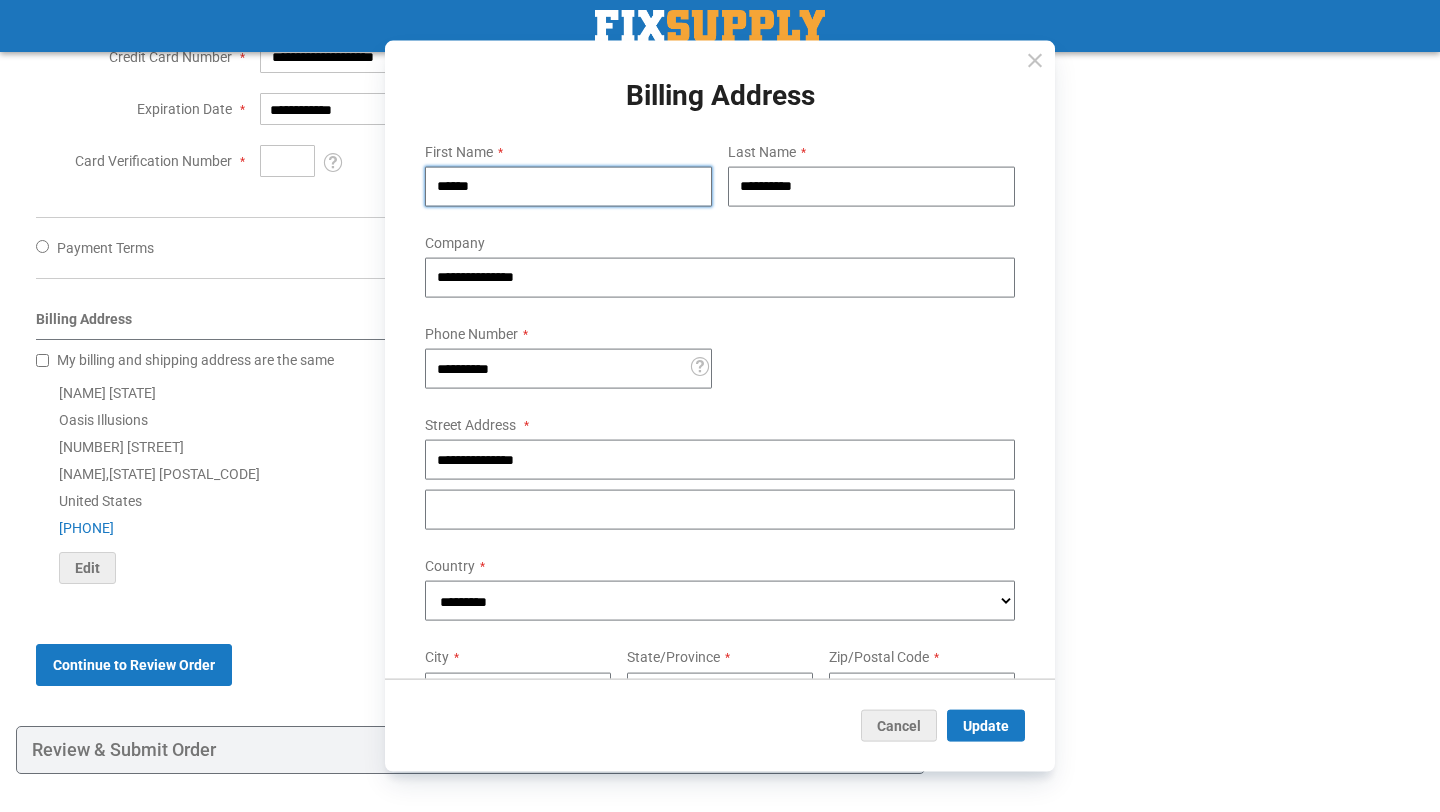 type on "******" 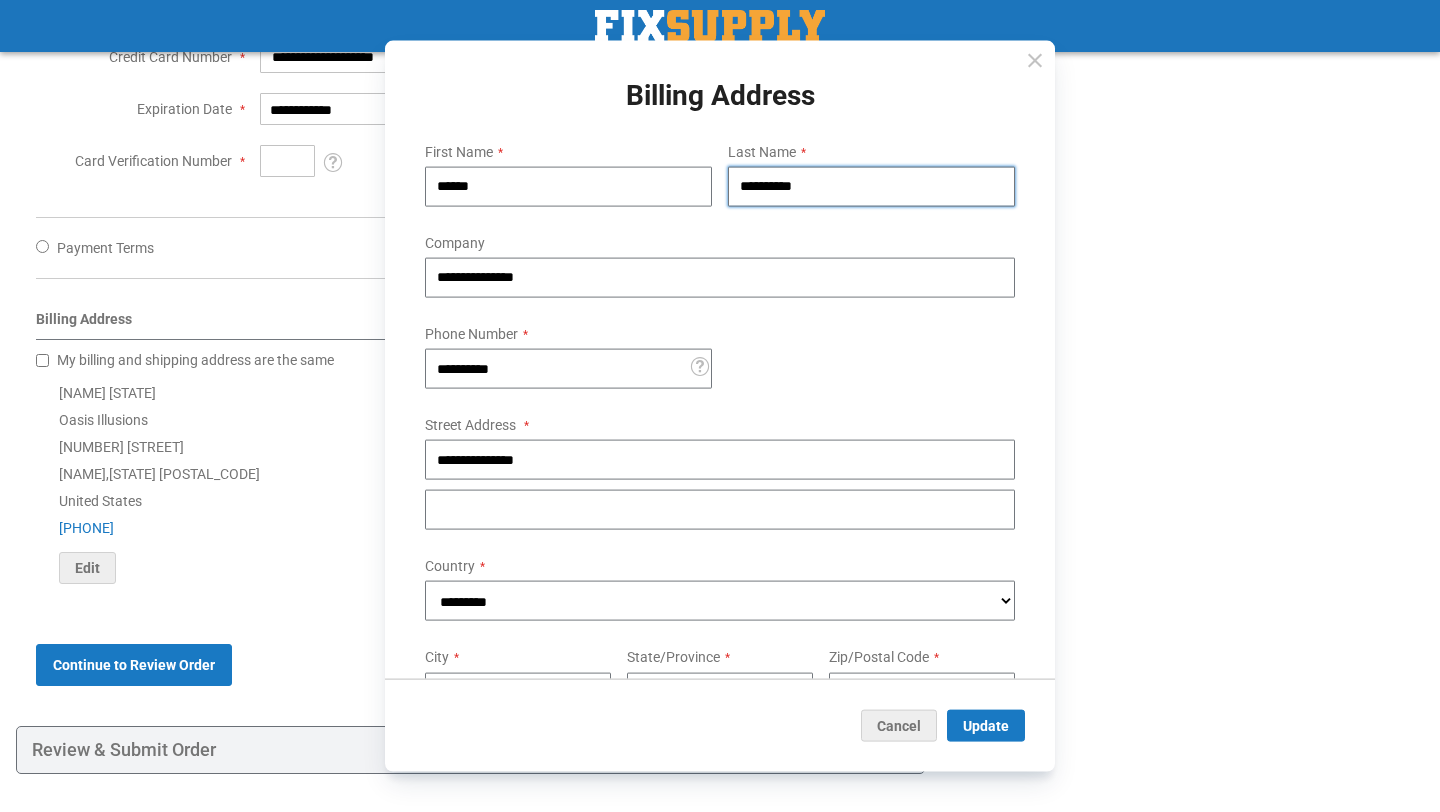 click on "**********" at bounding box center (871, 187) 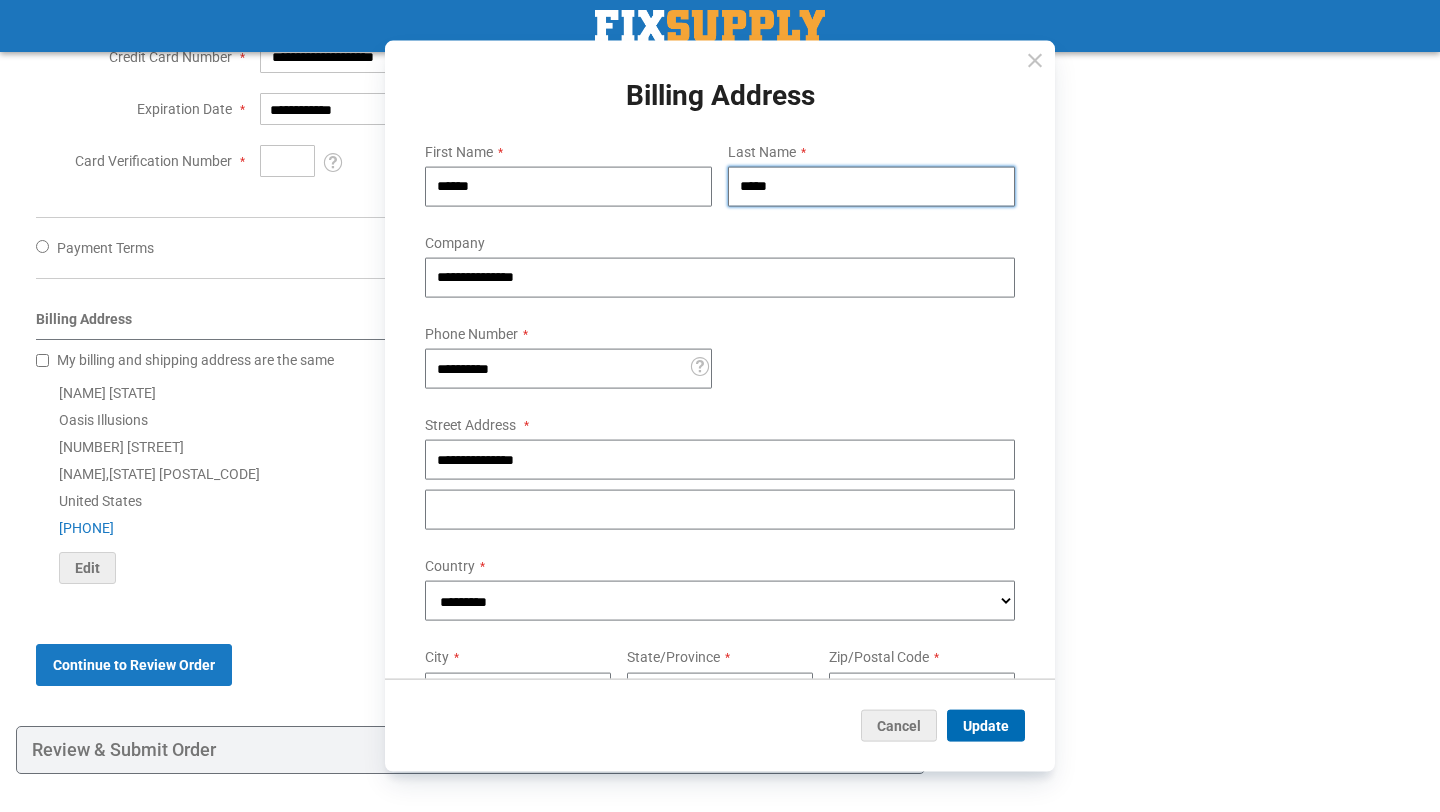 type on "*****" 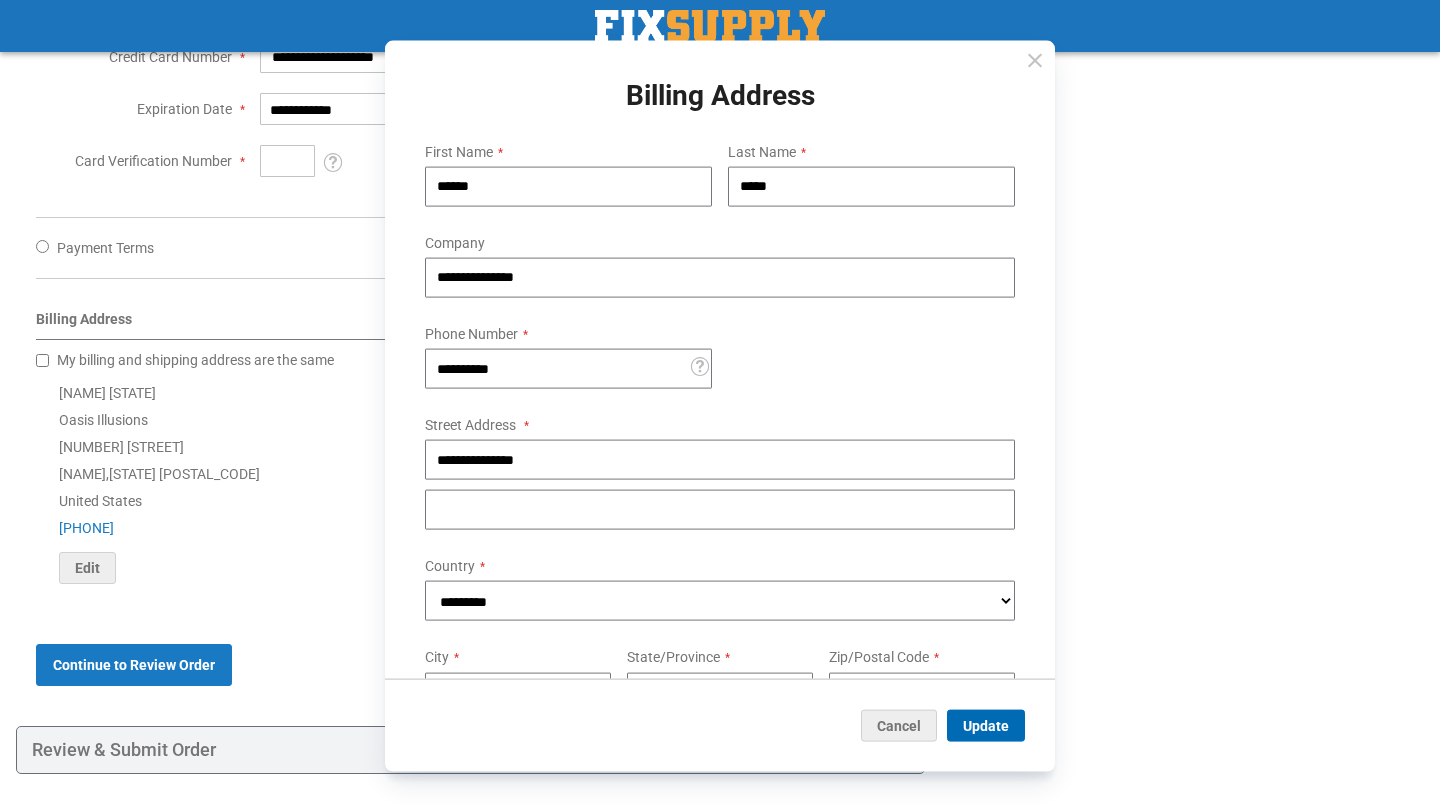 click on "Update" at bounding box center [986, 725] 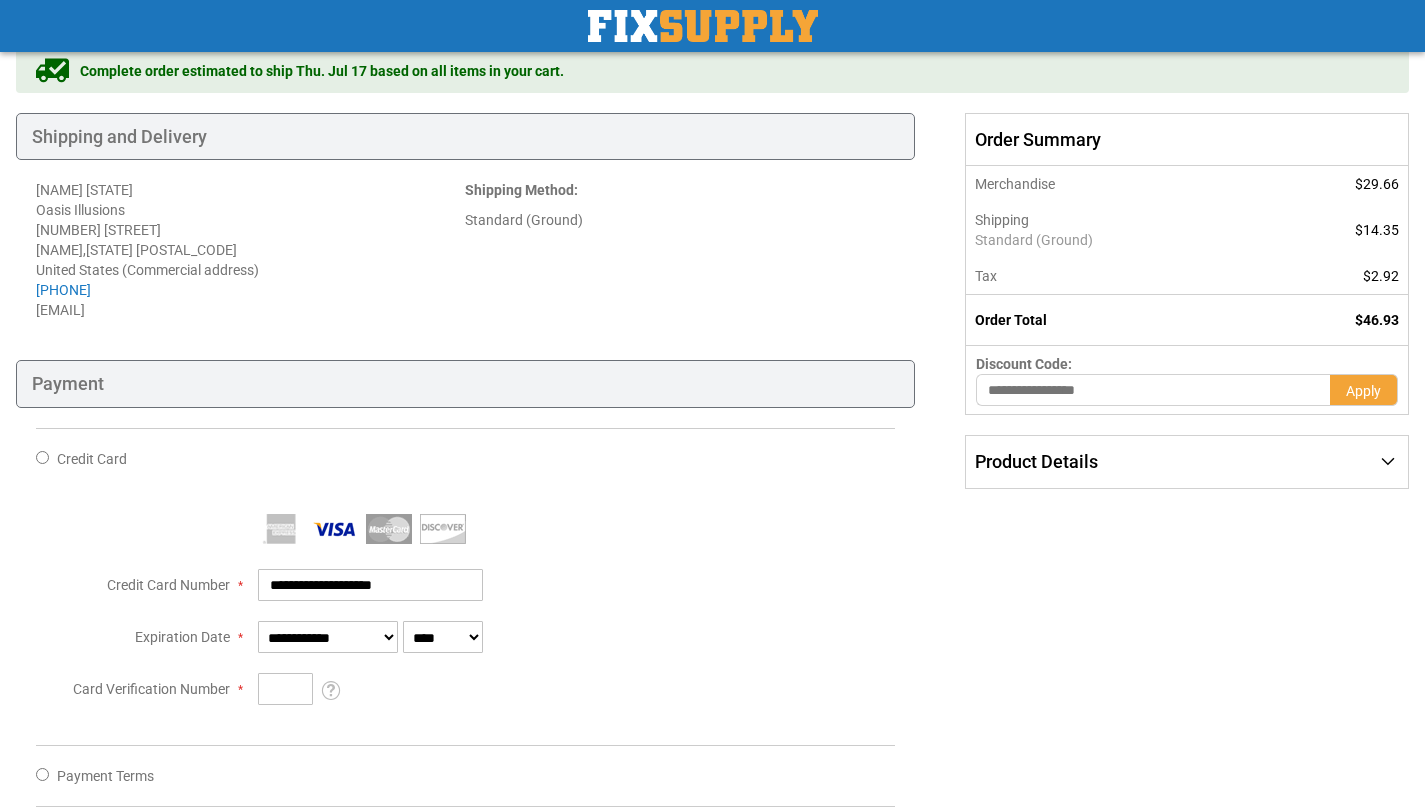 scroll, scrollTop: 114, scrollLeft: 0, axis: vertical 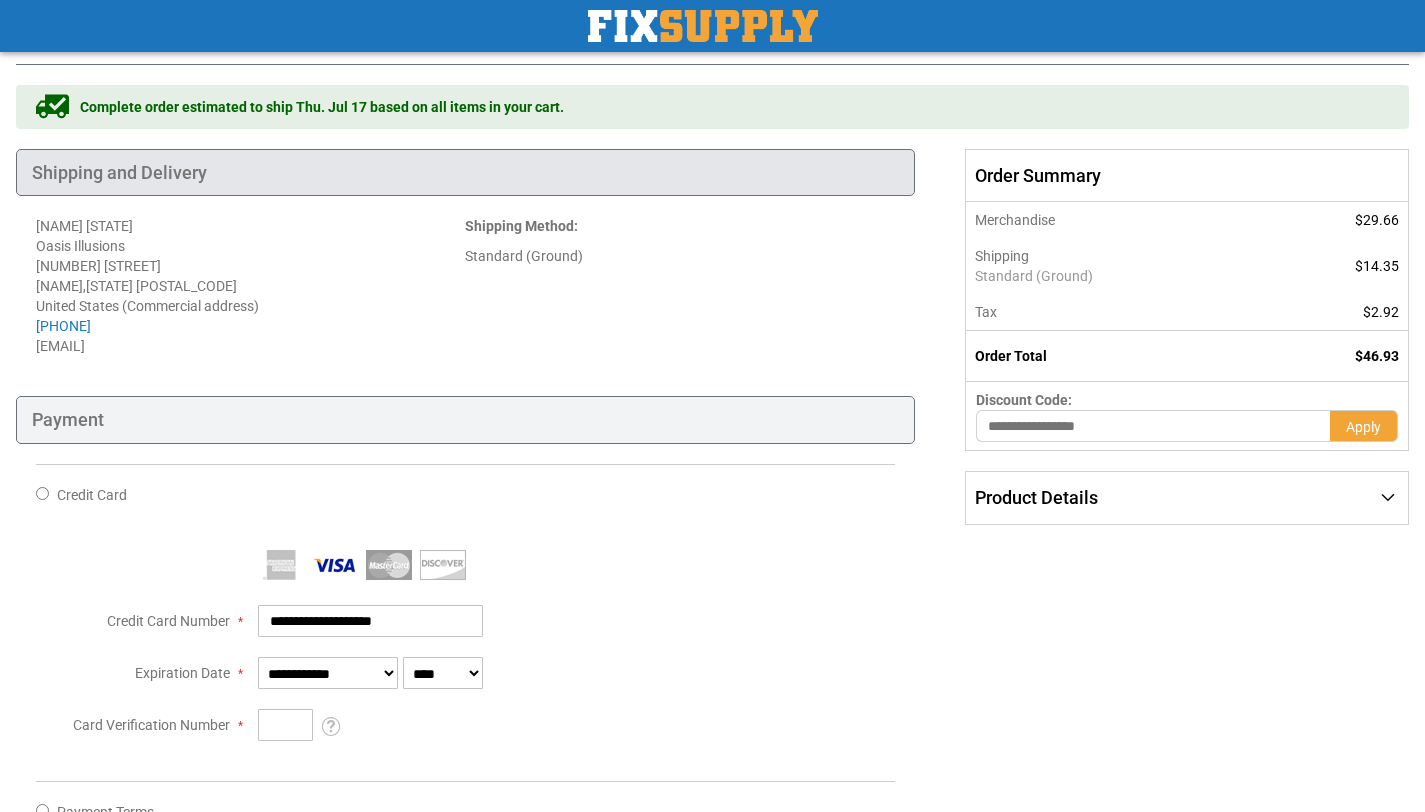 click on "Shipping and Delivery" at bounding box center [465, 173] 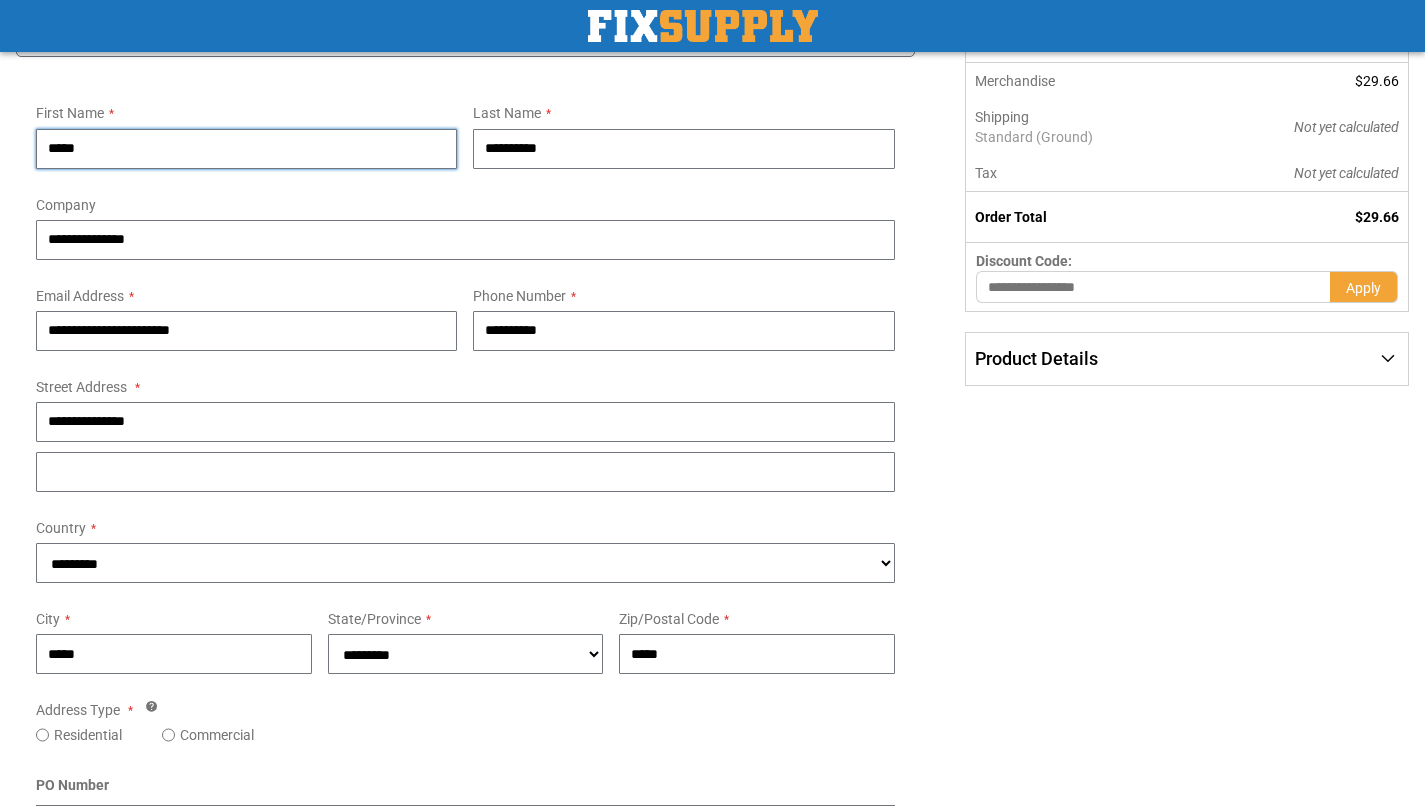 drag, startPoint x: 120, startPoint y: 146, endPoint x: 47, endPoint y: 138, distance: 73.43705 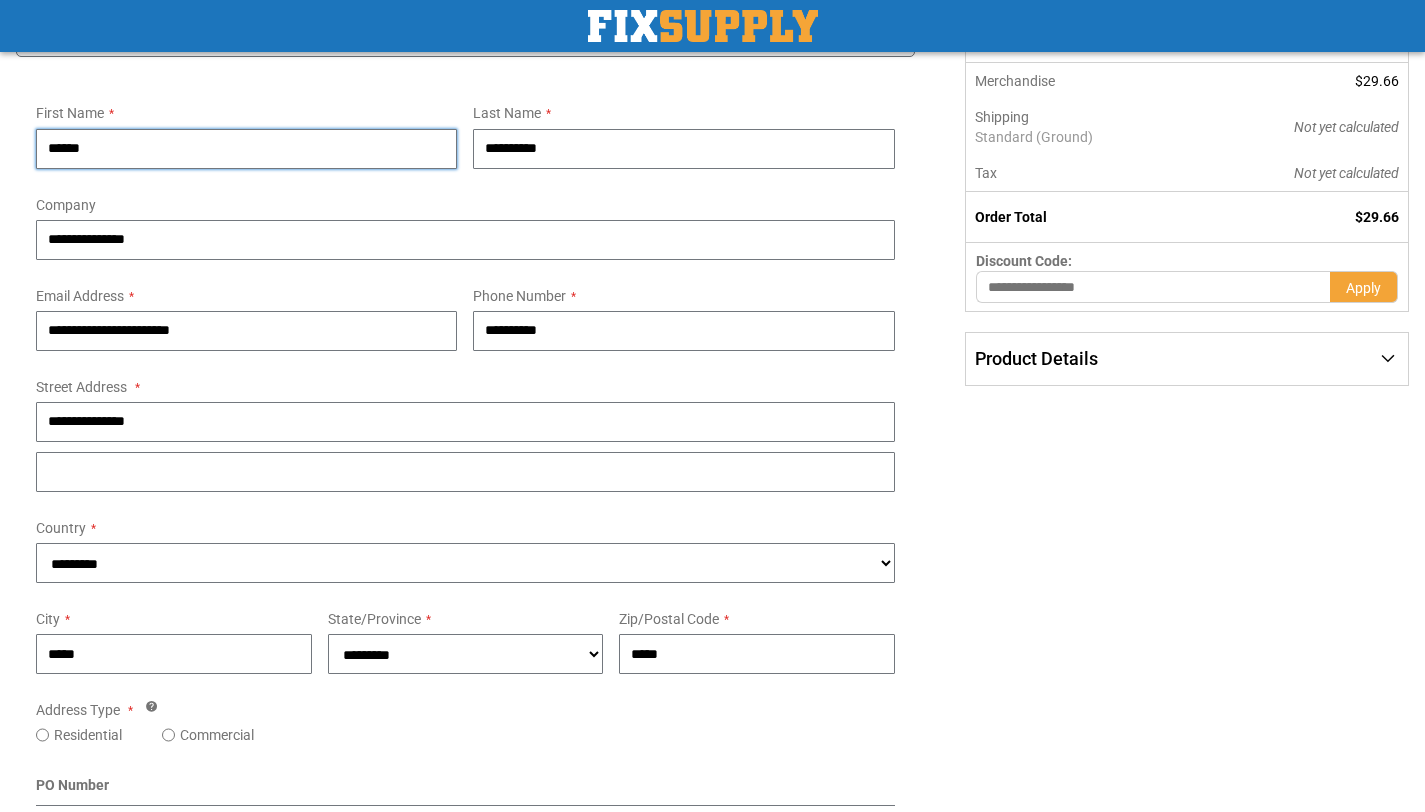 type on "******" 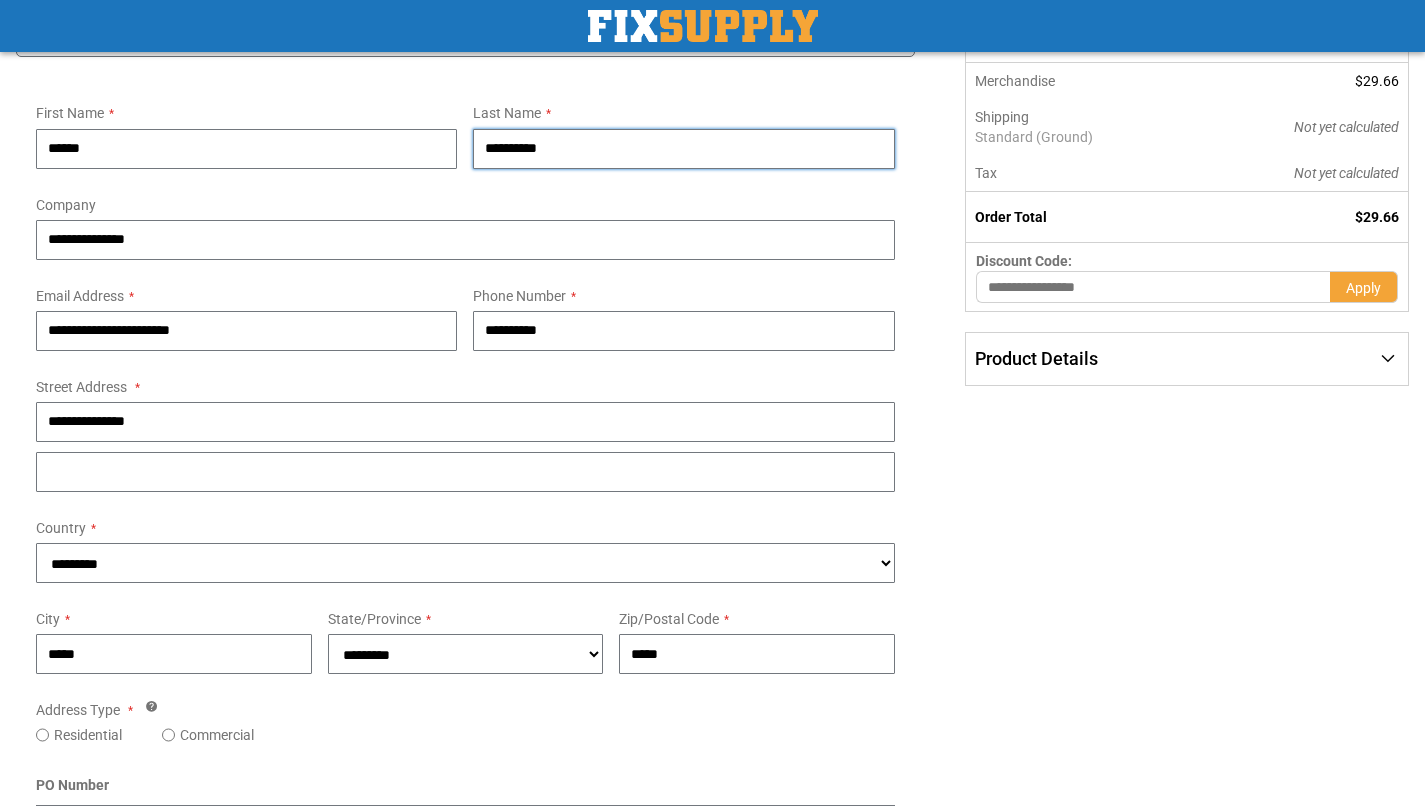 click on "**********" at bounding box center [683, 149] 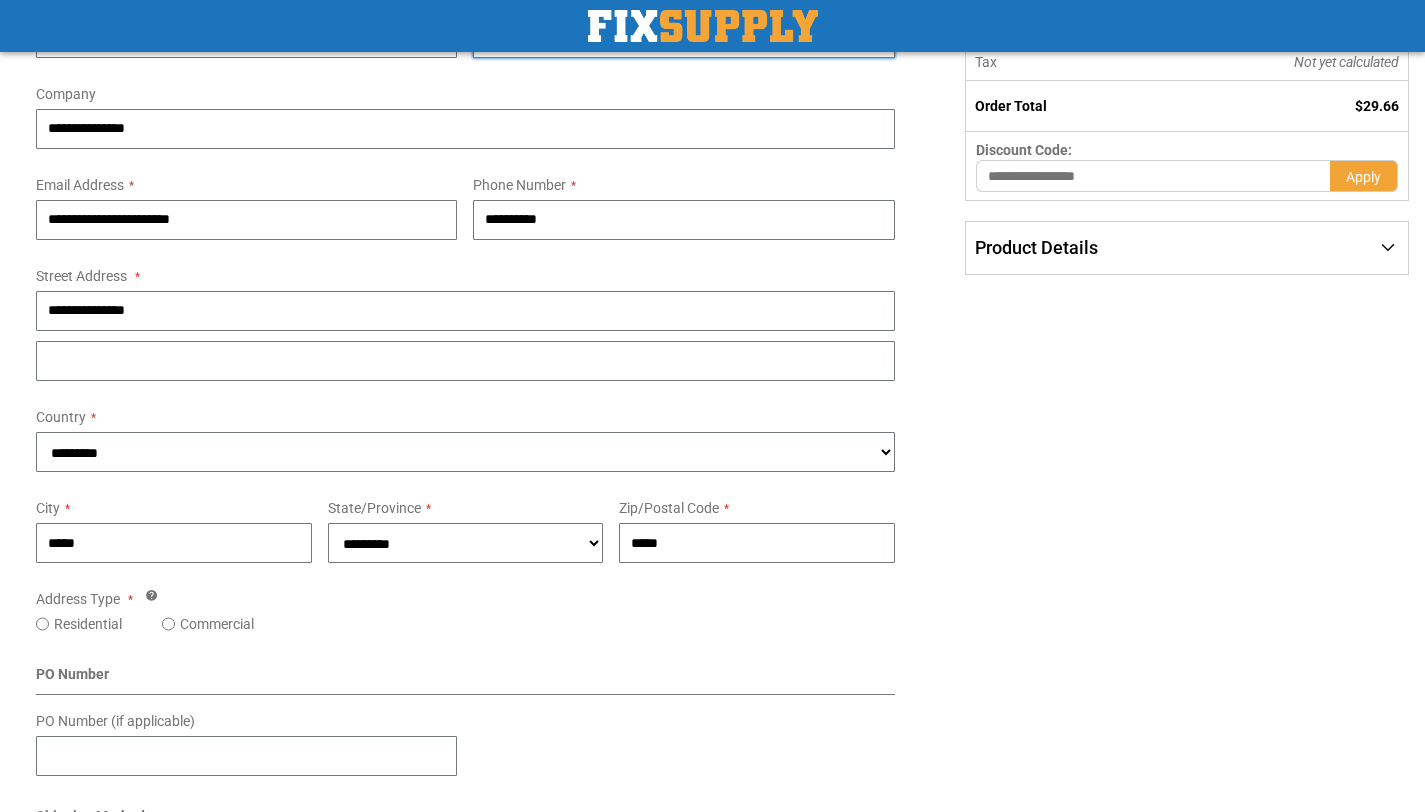 scroll, scrollTop: 901, scrollLeft: 0, axis: vertical 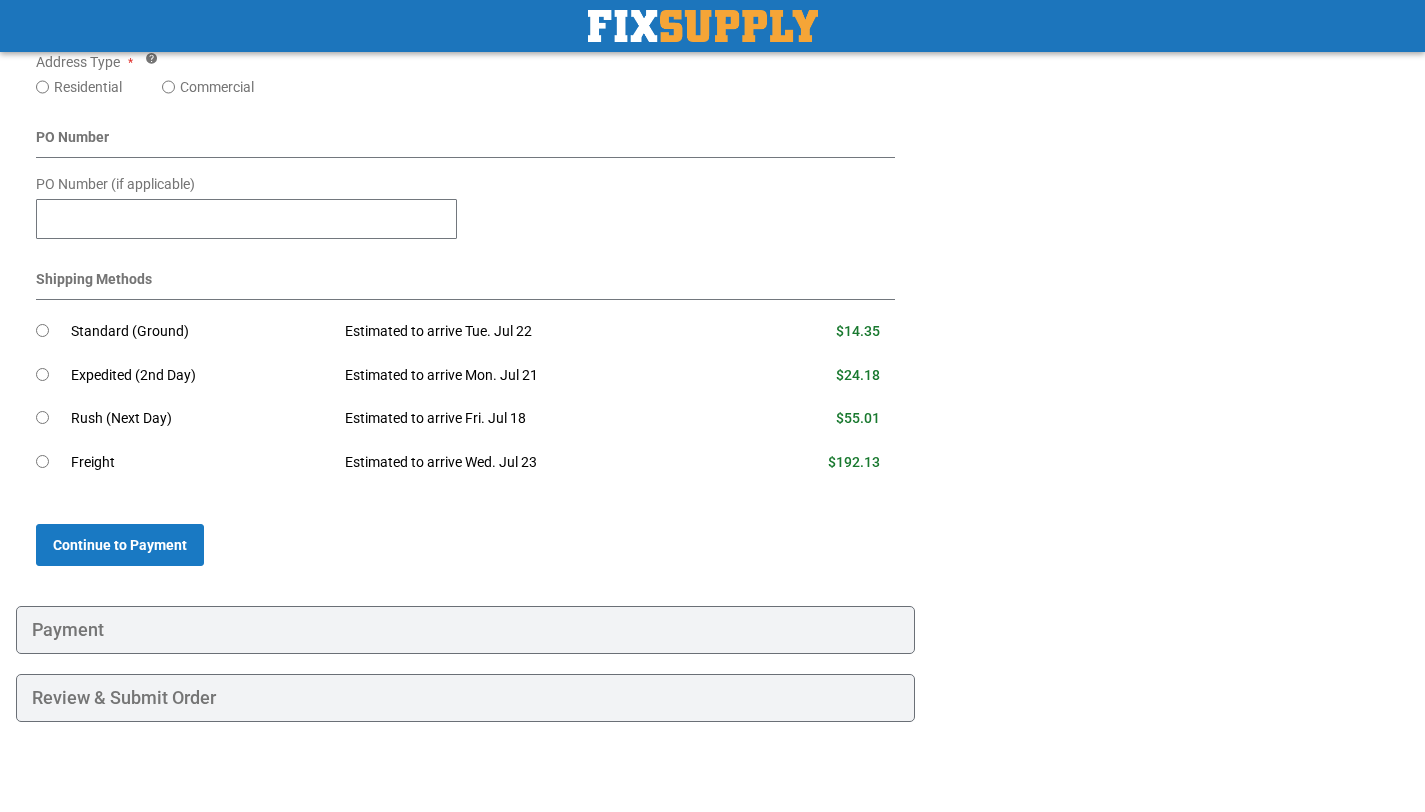 type on "*****" 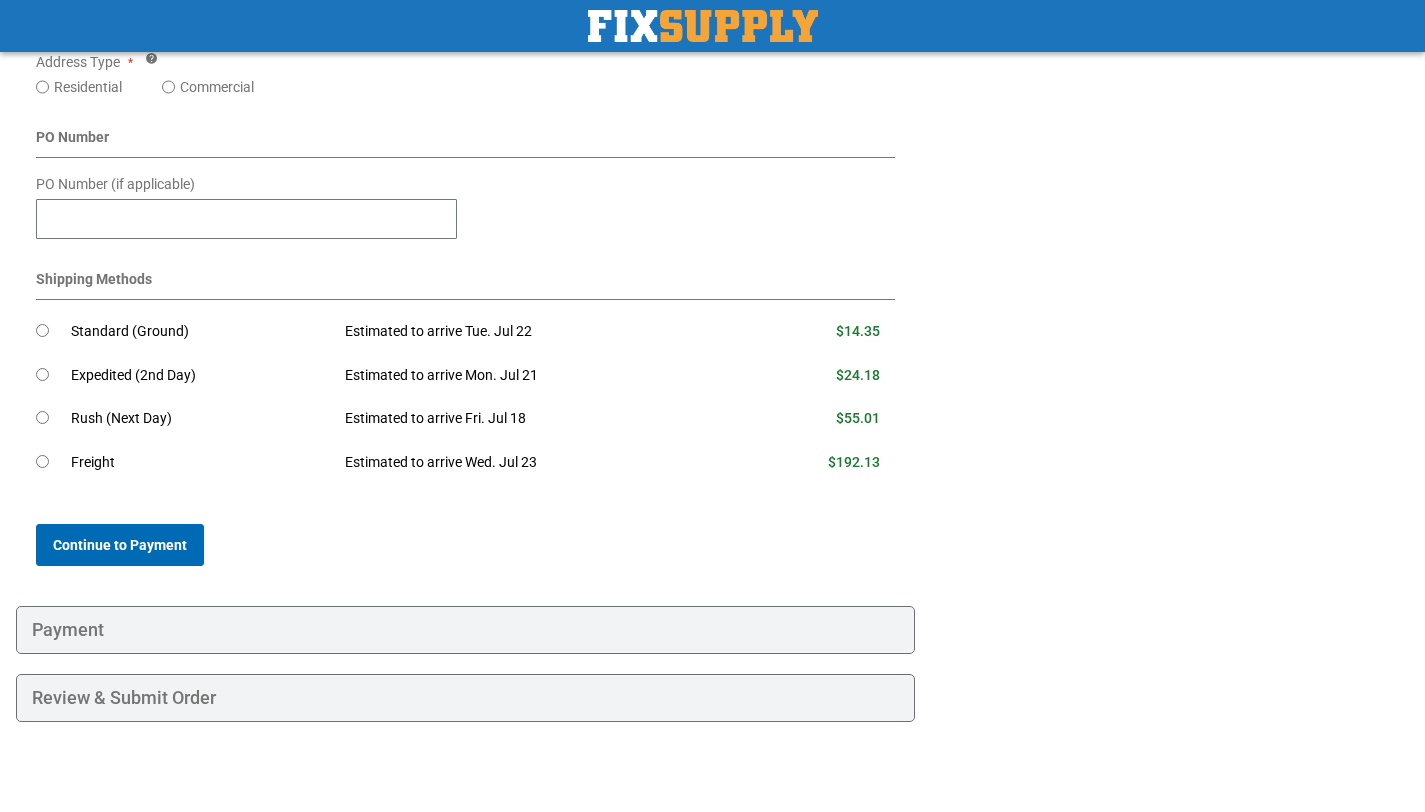 click on "Continue to Payment" at bounding box center [120, 545] 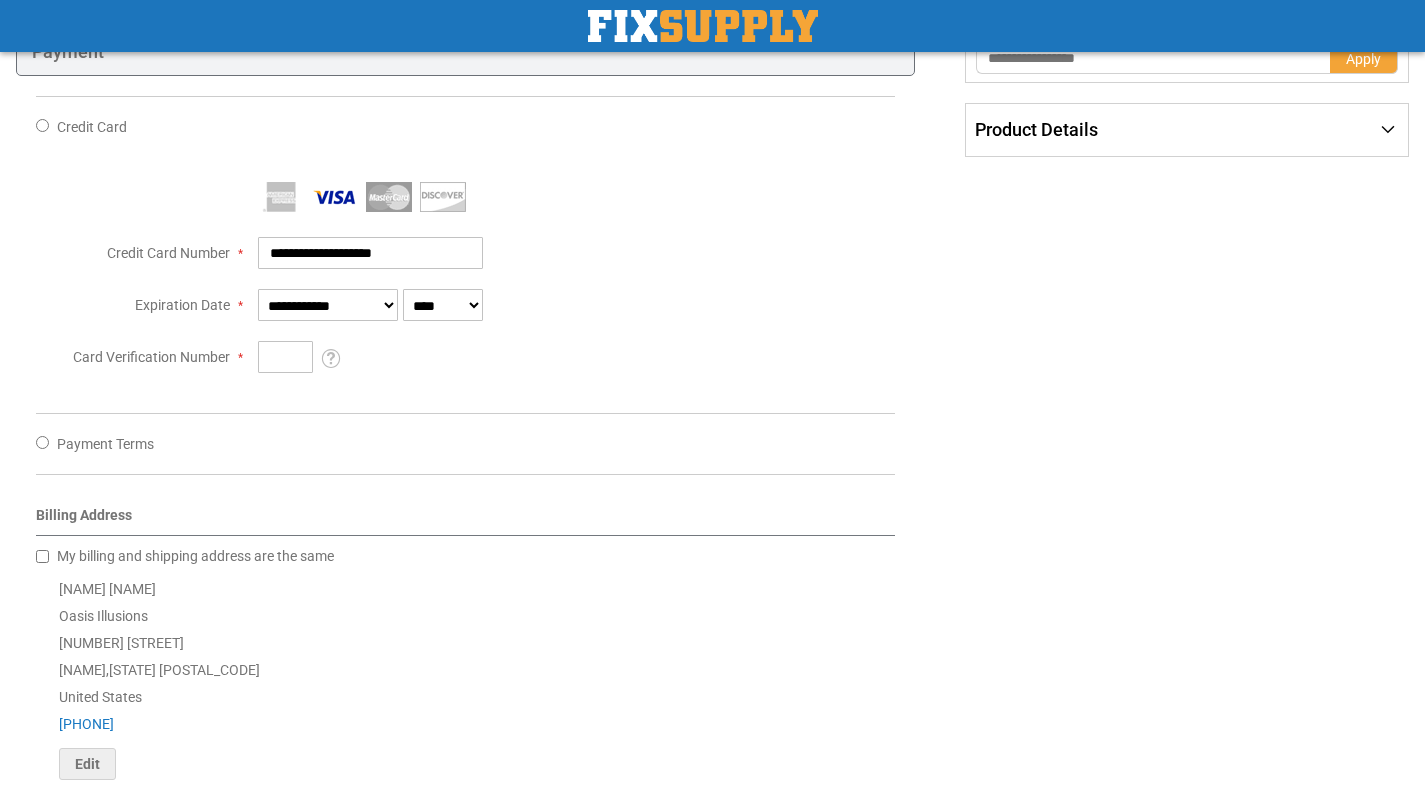 scroll, scrollTop: 480, scrollLeft: 0, axis: vertical 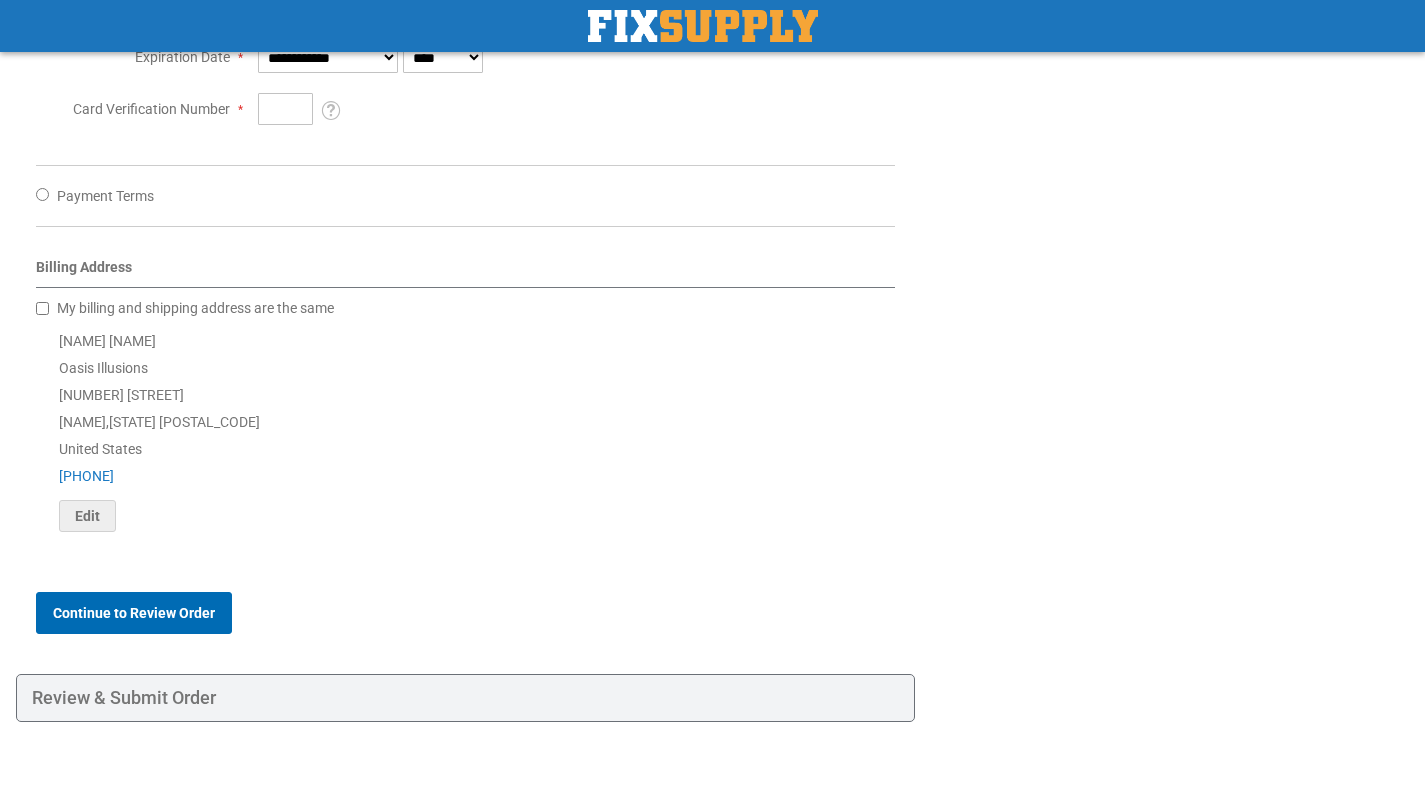 click on "Continue to Review Order" at bounding box center [134, 613] 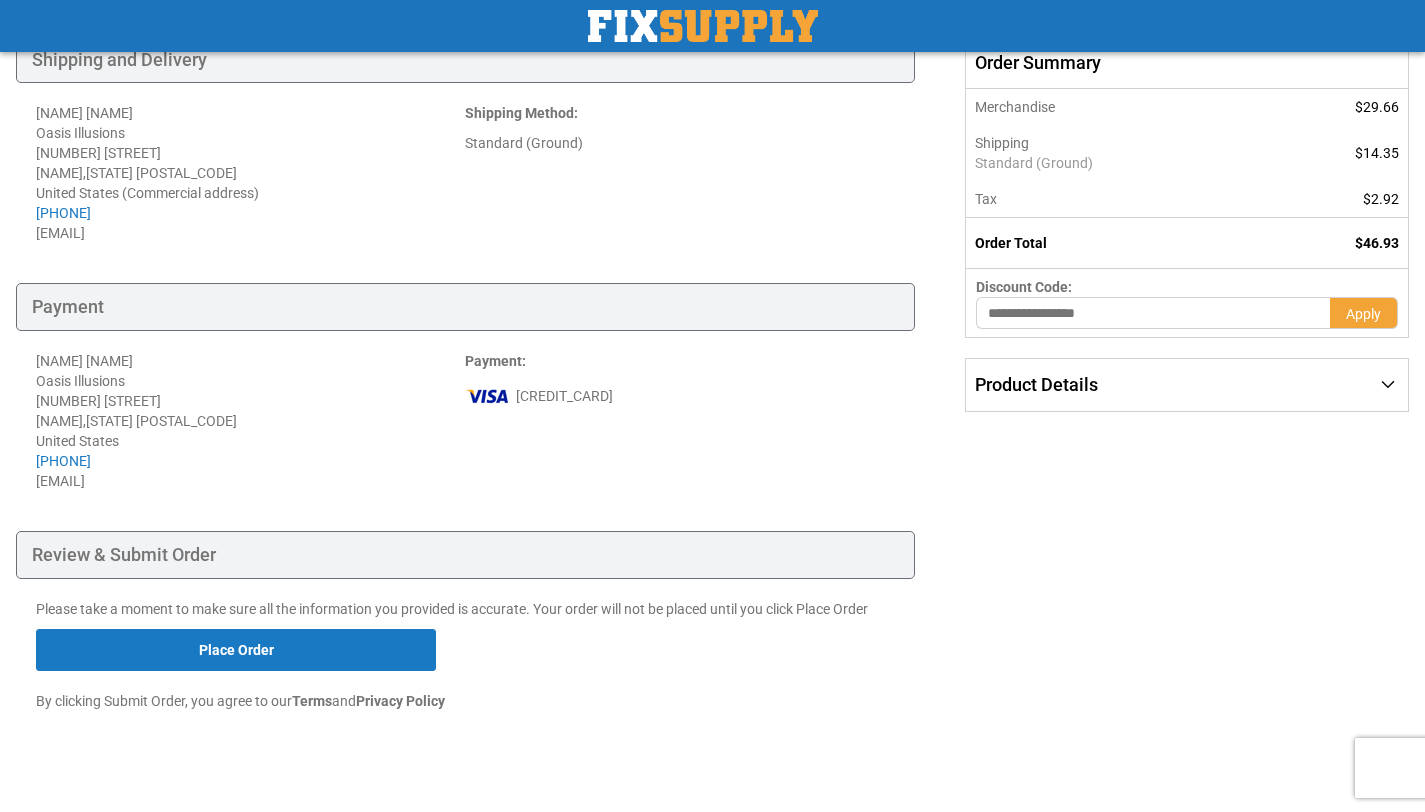 scroll, scrollTop: 246, scrollLeft: 0, axis: vertical 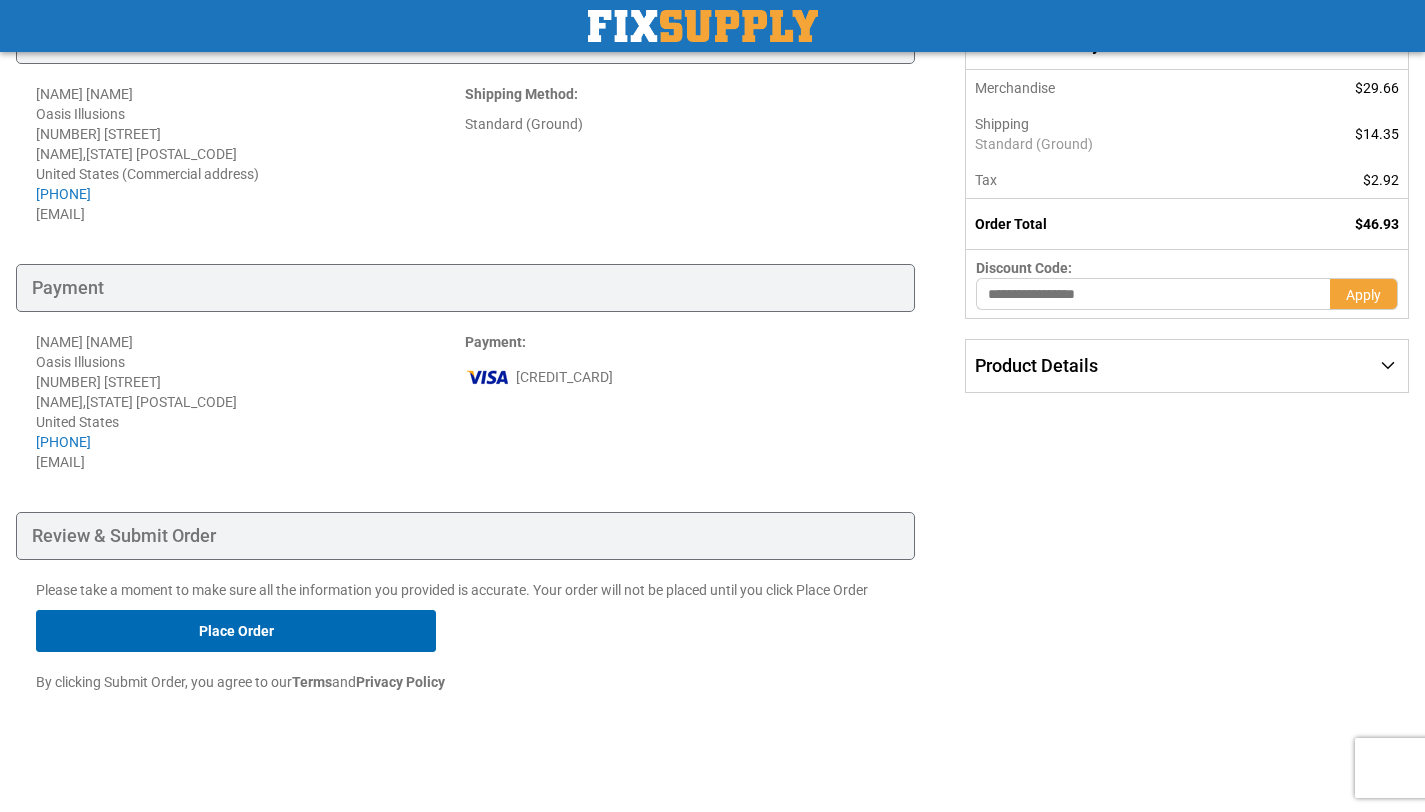 click on "Place Order" at bounding box center (236, 631) 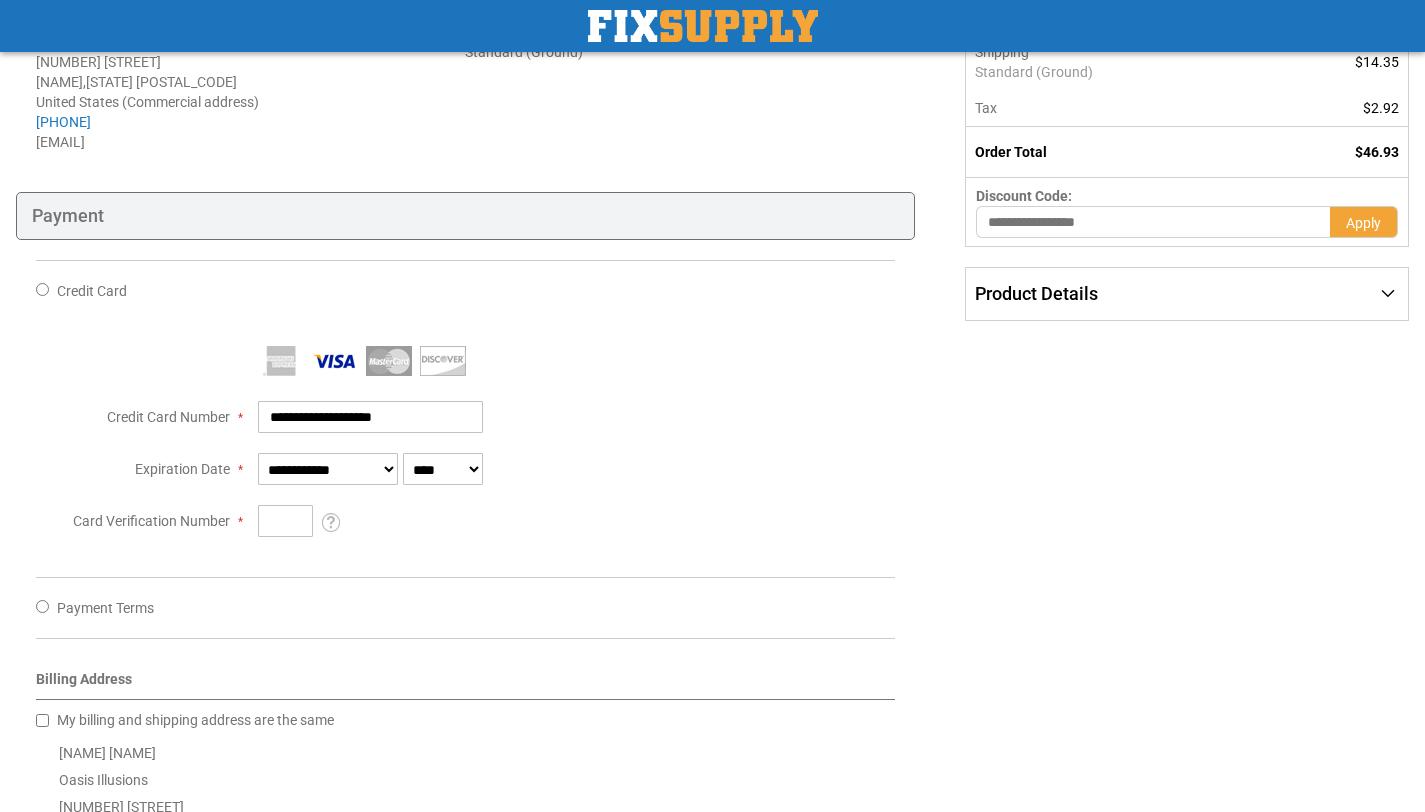 scroll, scrollTop: 0, scrollLeft: 0, axis: both 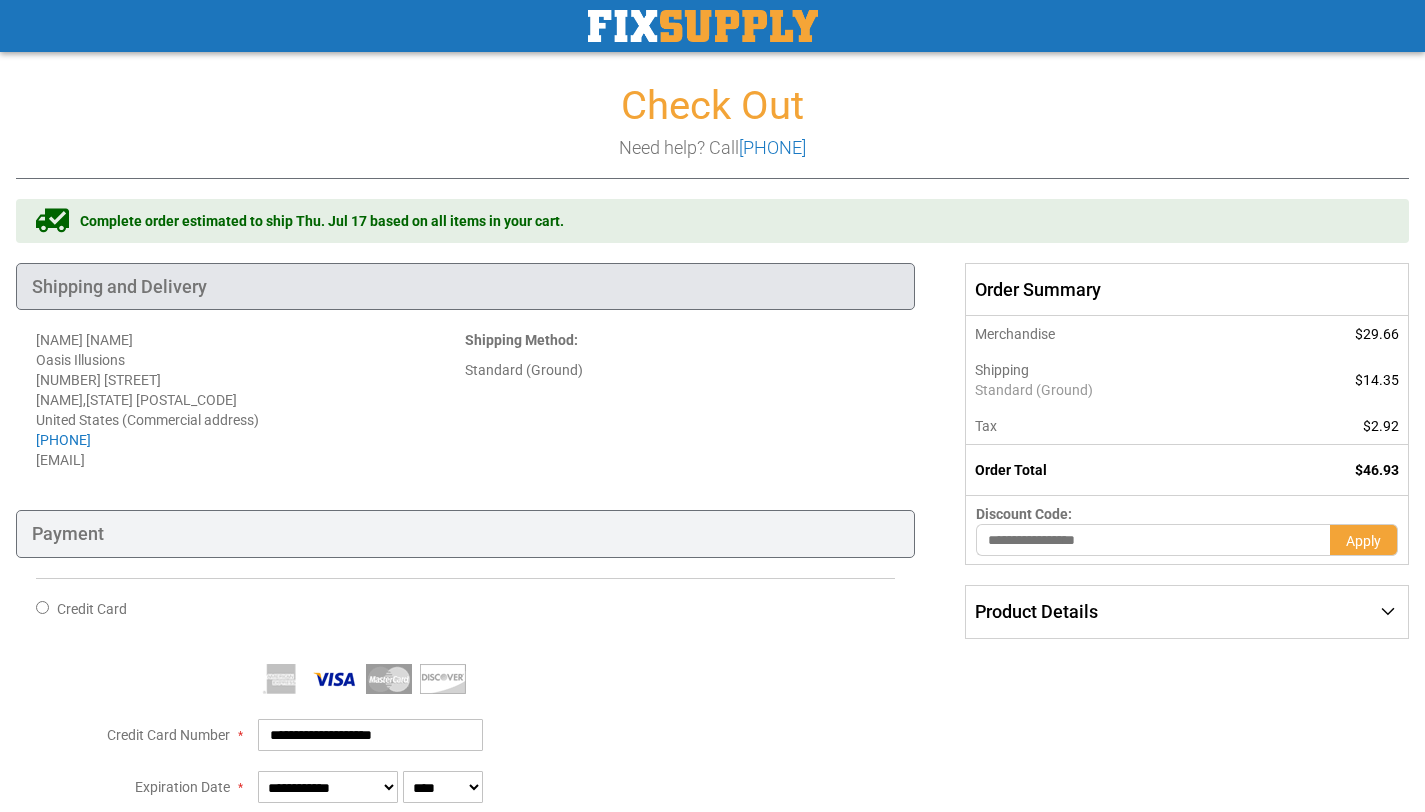 click on "Shipping and Delivery" at bounding box center [465, 287] 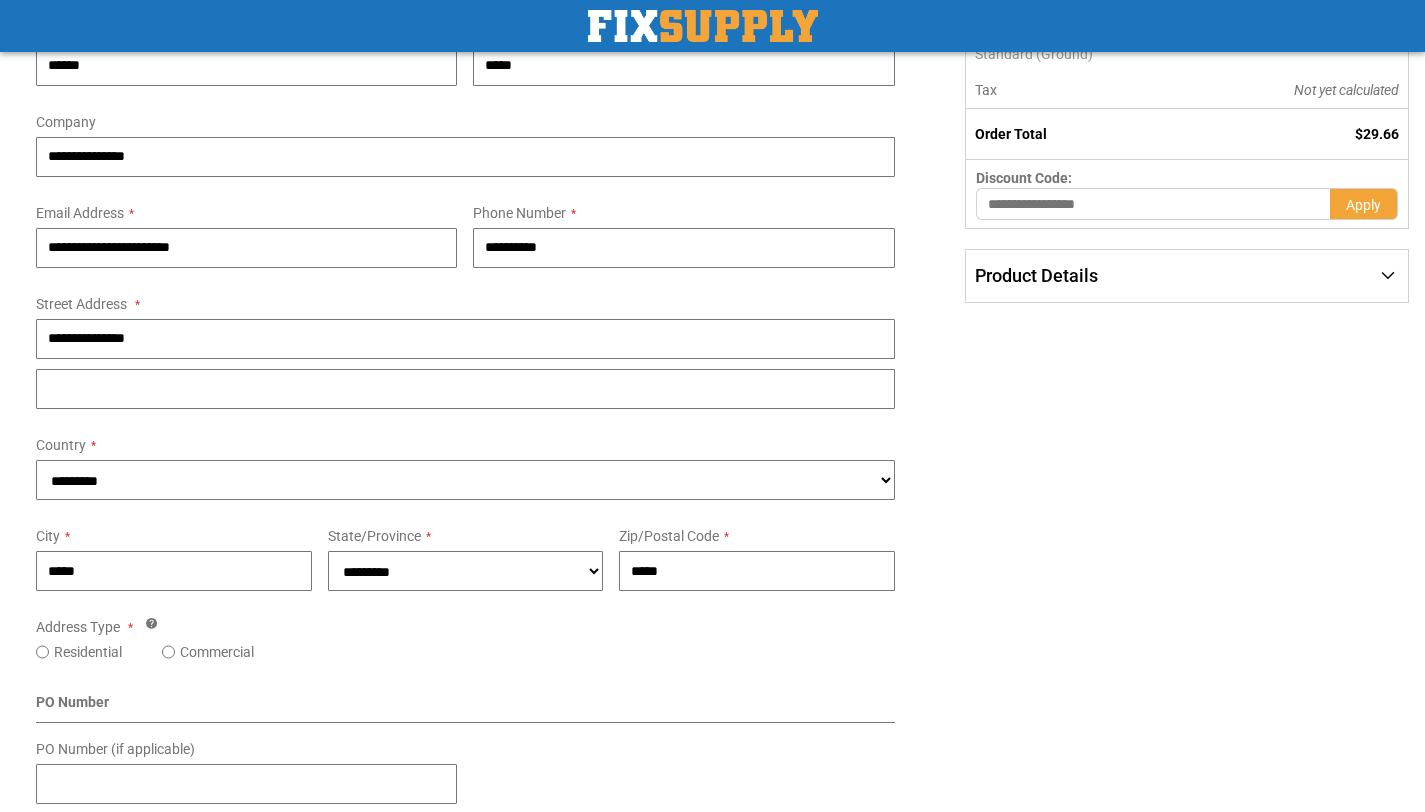 scroll, scrollTop: 243, scrollLeft: 0, axis: vertical 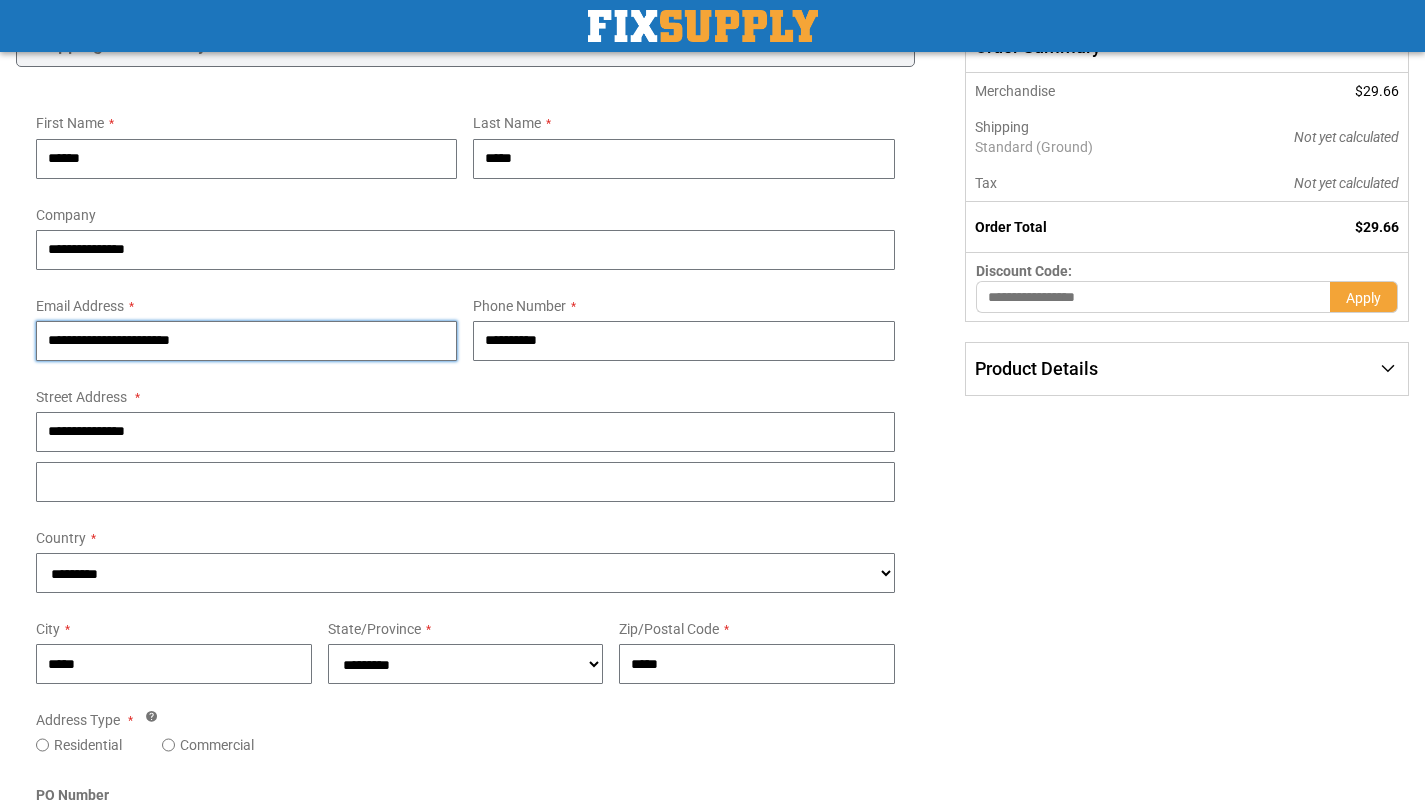 click on "**********" at bounding box center [246, 341] 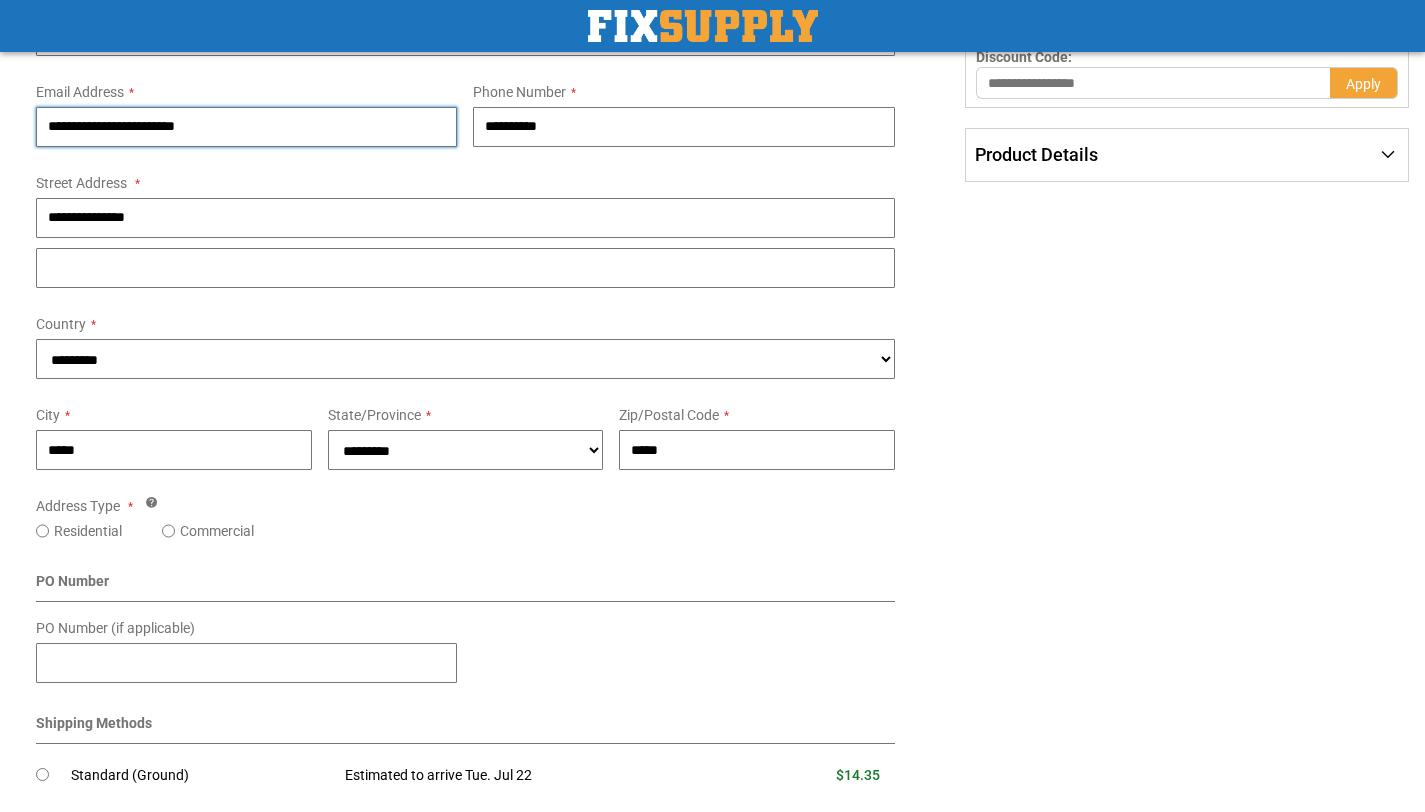 scroll, scrollTop: 458, scrollLeft: 0, axis: vertical 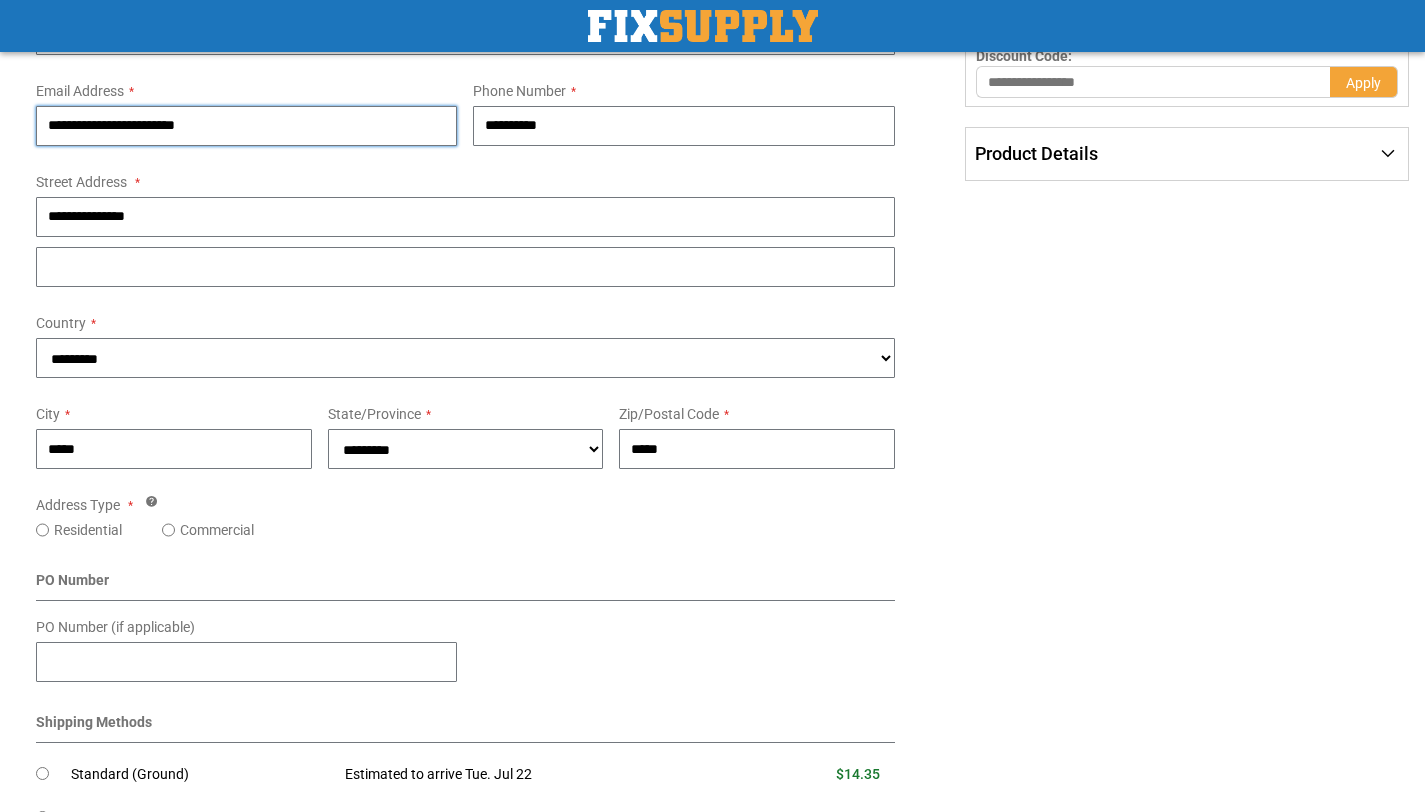 type on "**********" 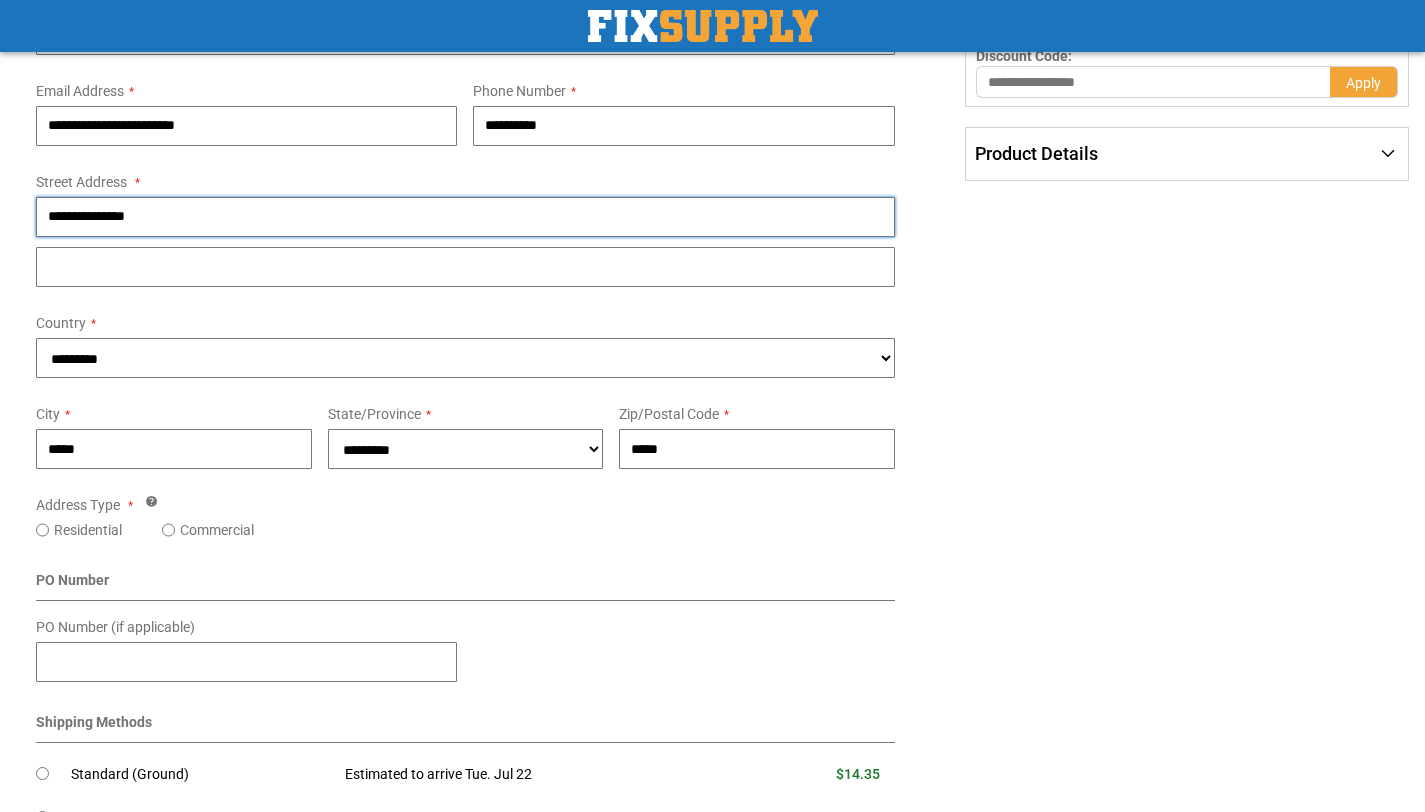 click on "**********" at bounding box center (465, 217) 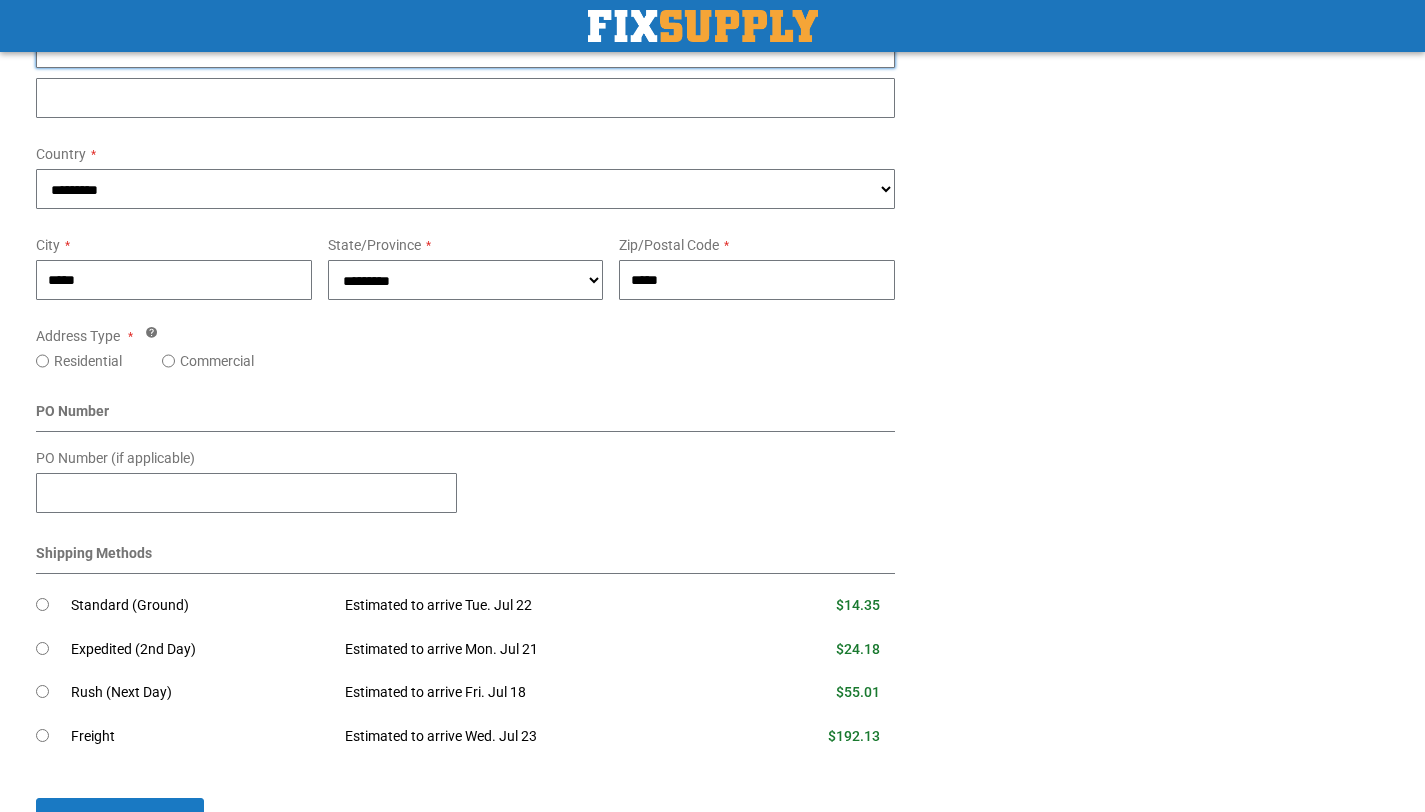 scroll, scrollTop: 733, scrollLeft: 0, axis: vertical 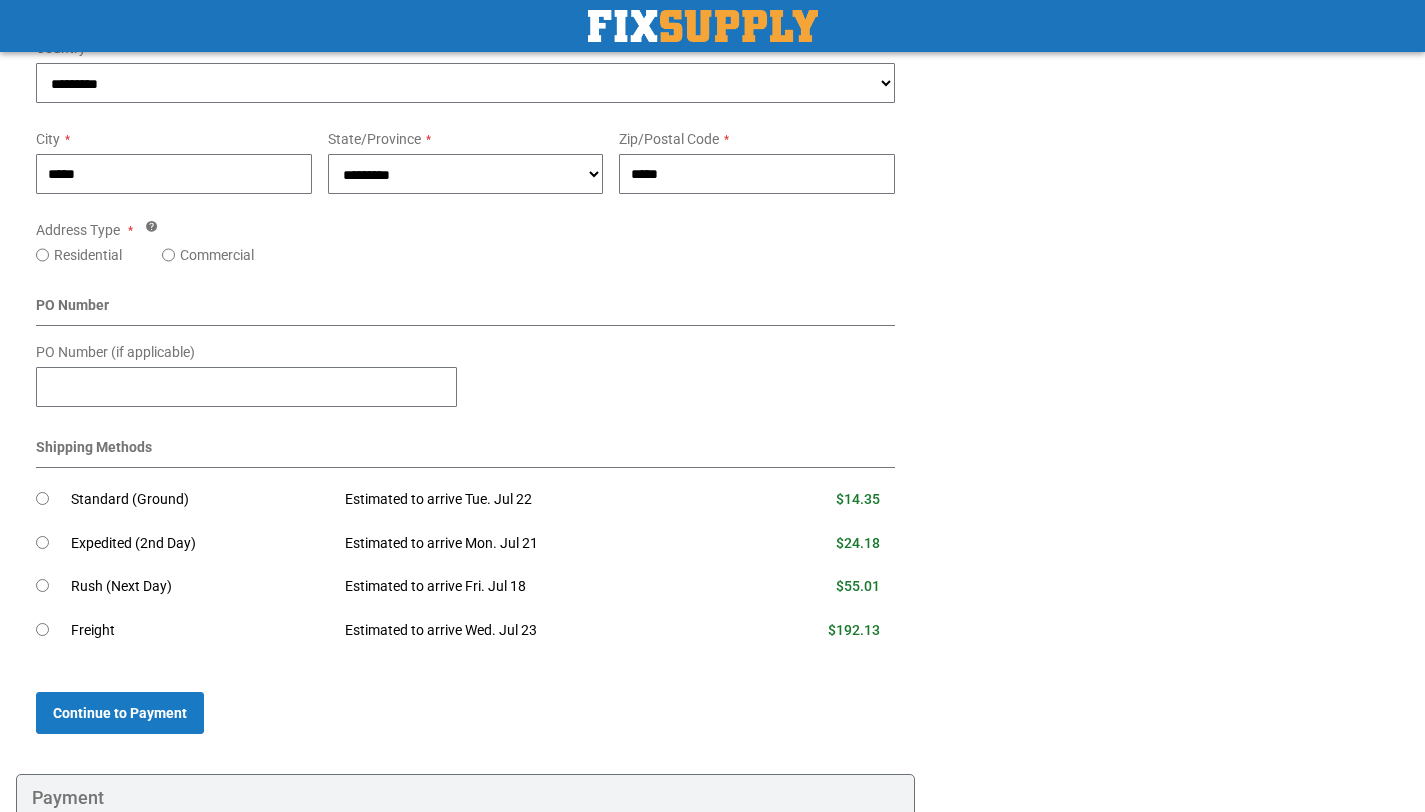 click at bounding box center [151, 225] 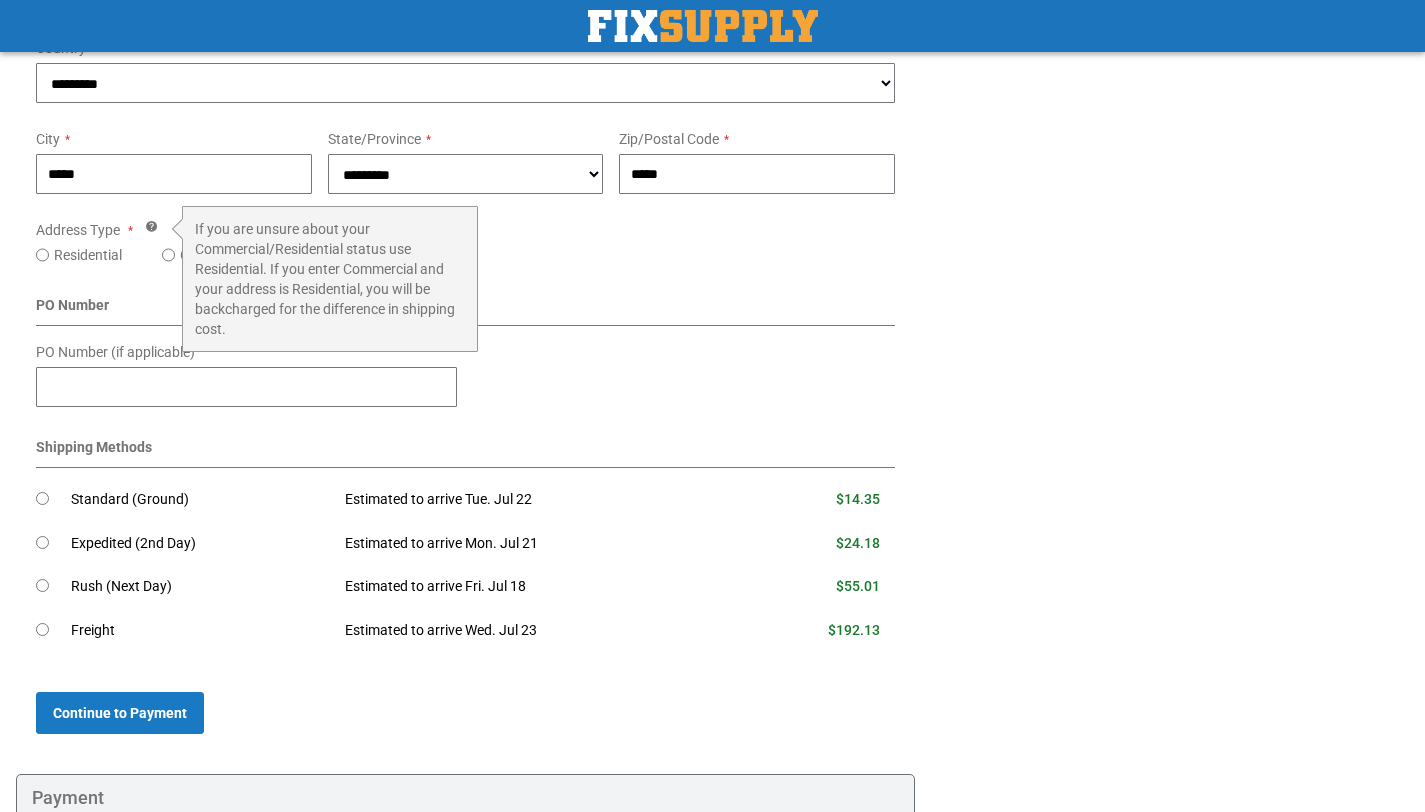 click on "**********" at bounding box center [465, 165] 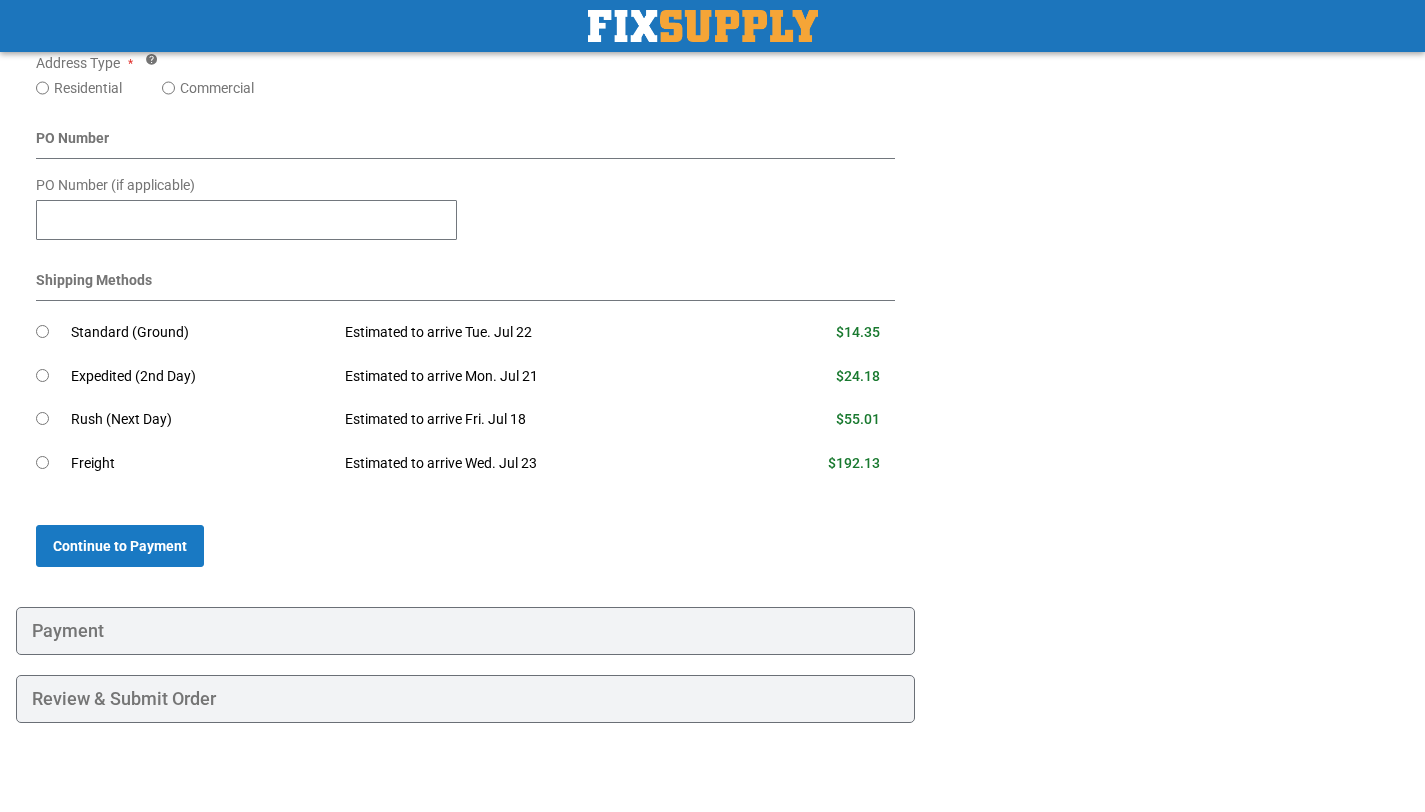 scroll, scrollTop: 901, scrollLeft: 0, axis: vertical 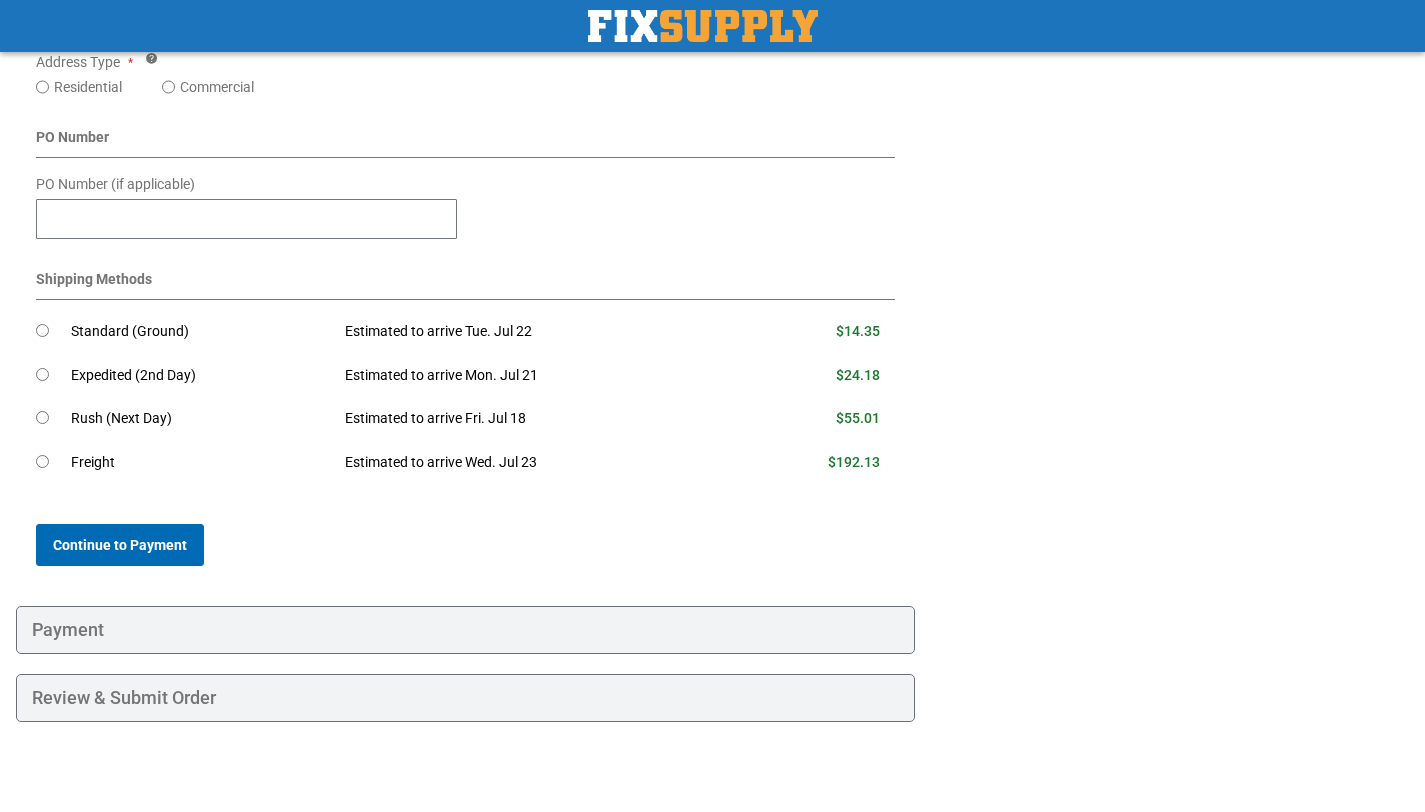 click on "Continue to Payment" at bounding box center [120, 545] 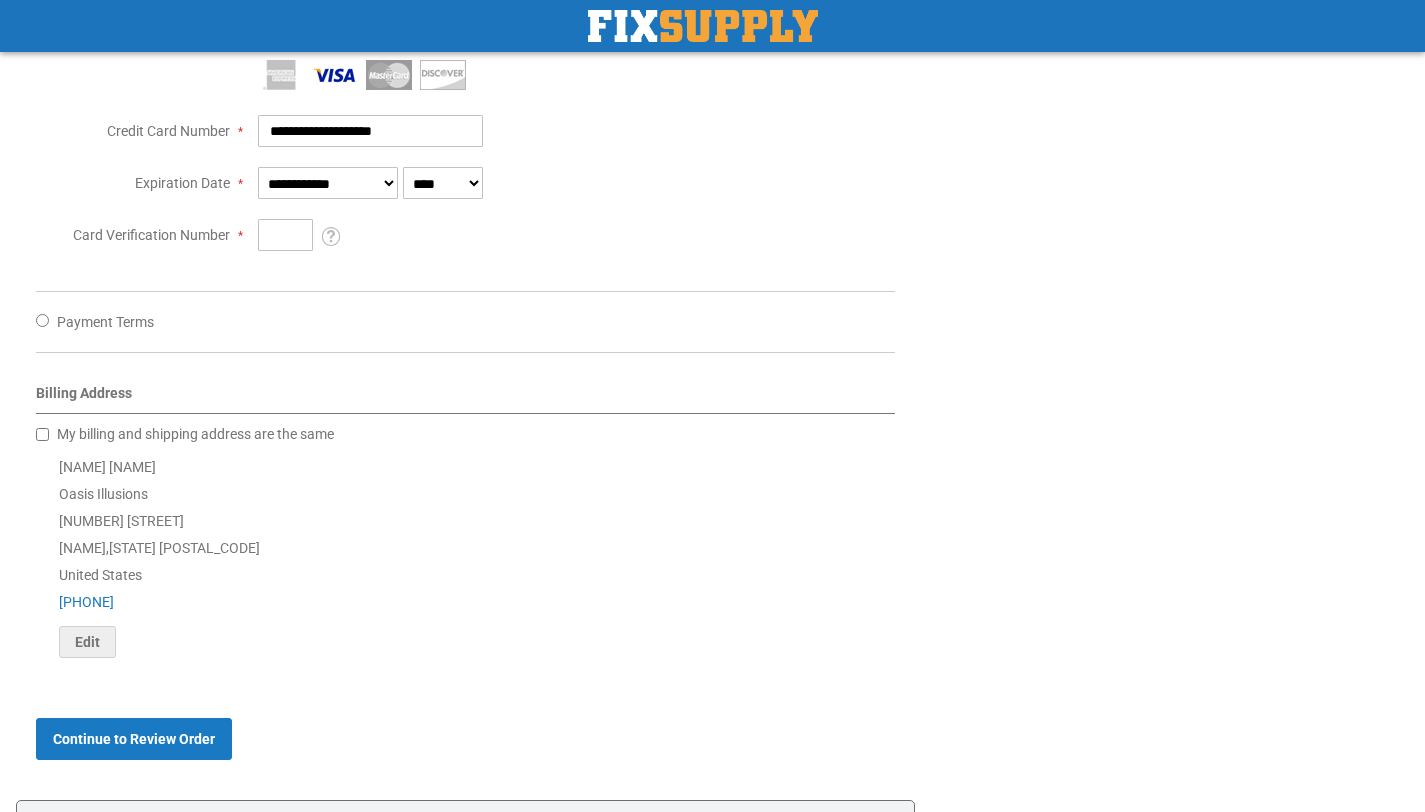 scroll, scrollTop: 730, scrollLeft: 0, axis: vertical 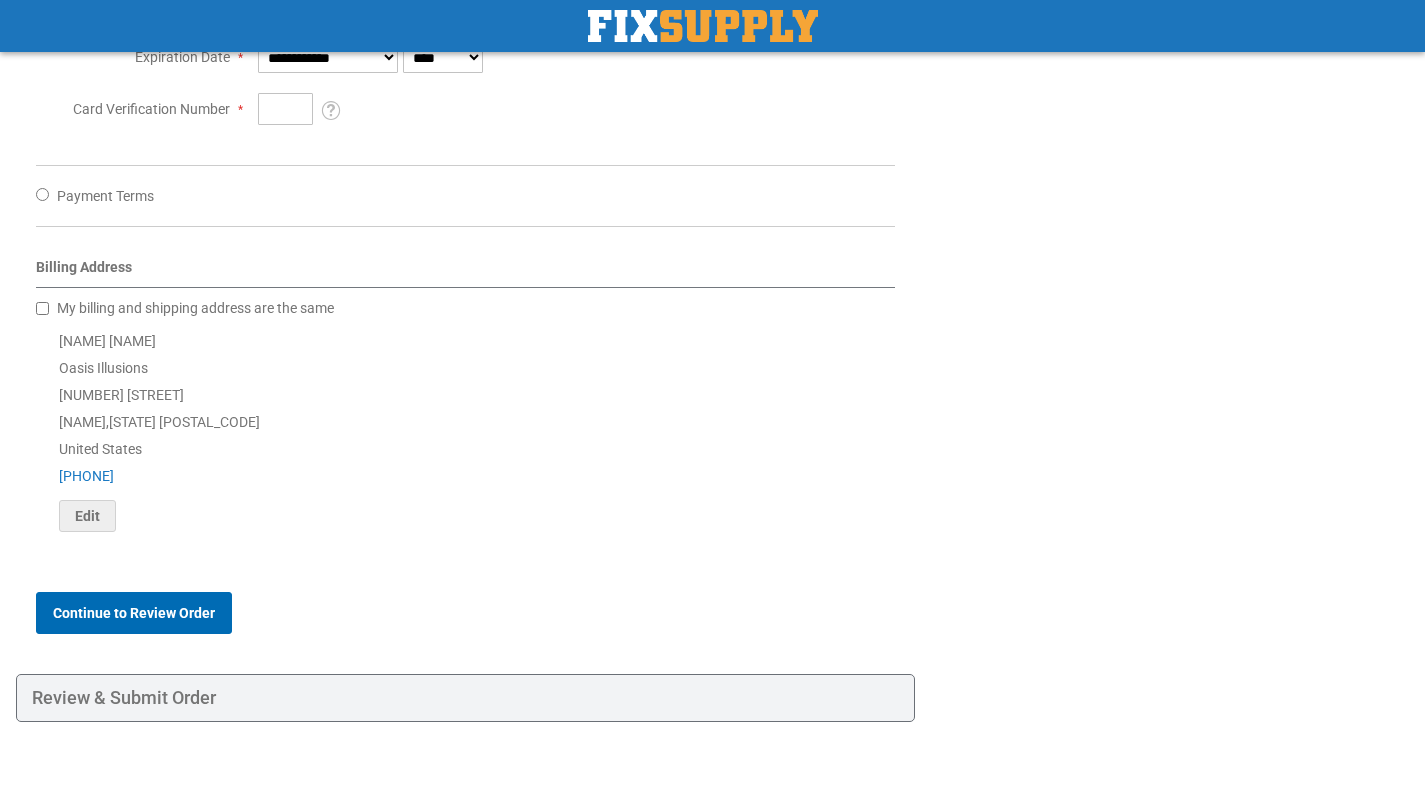 click on "Continue to Review Order" at bounding box center [134, 613] 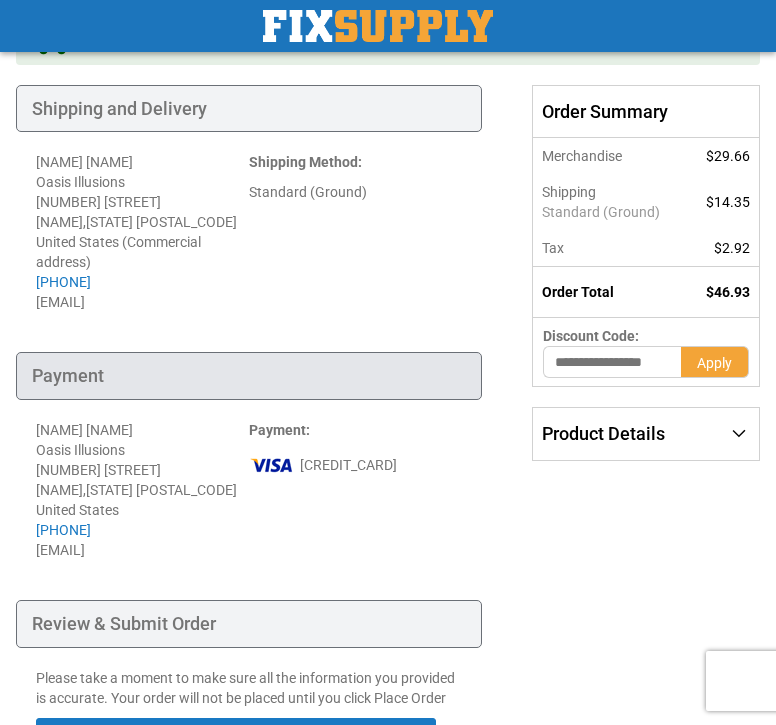 scroll, scrollTop: 0, scrollLeft: 0, axis: both 